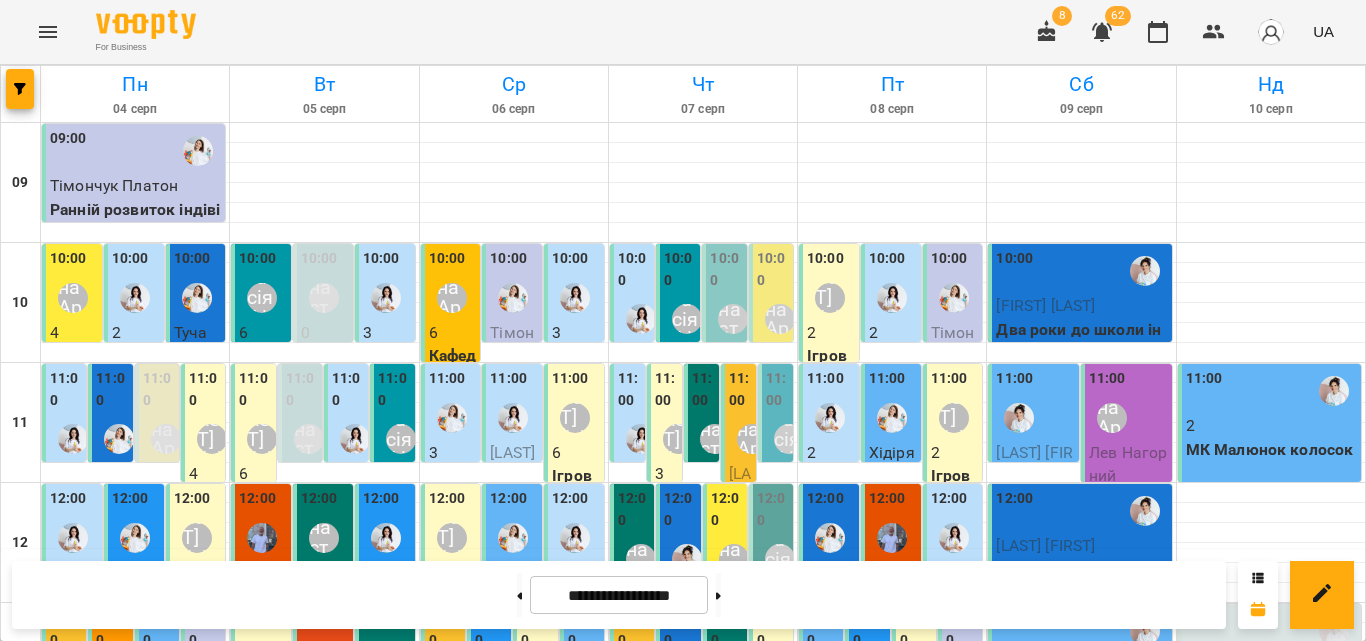 scroll, scrollTop: 0, scrollLeft: 0, axis: both 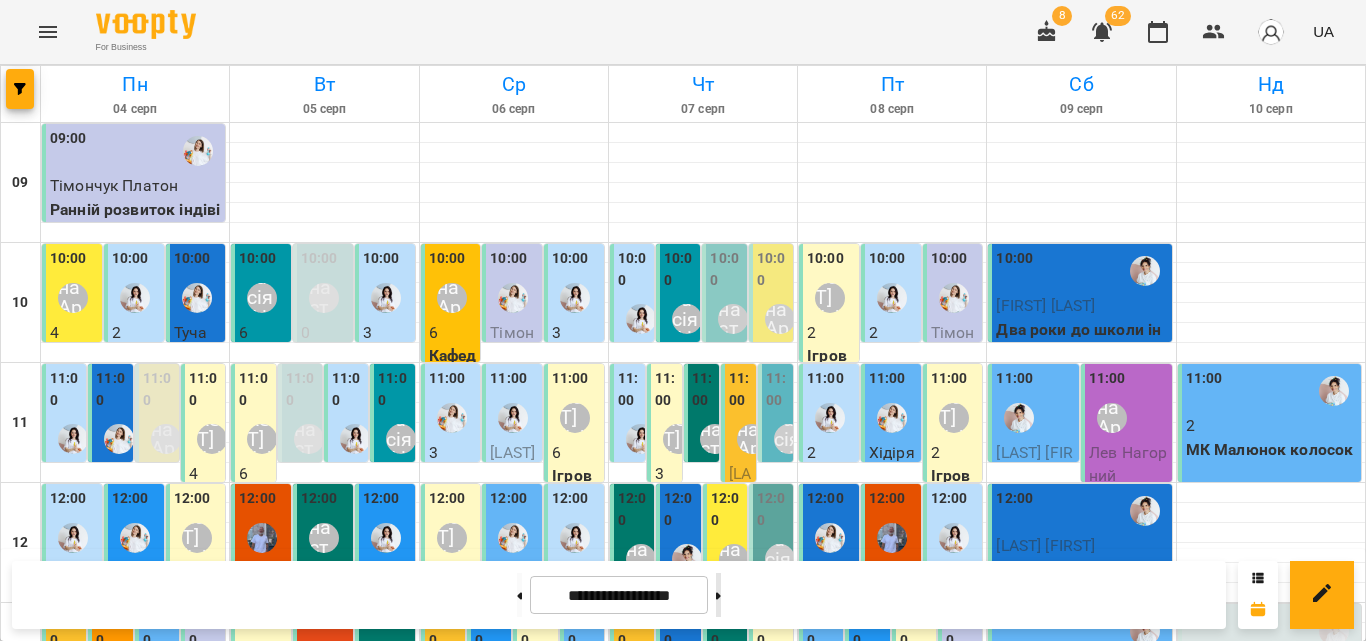click at bounding box center [718, 595] 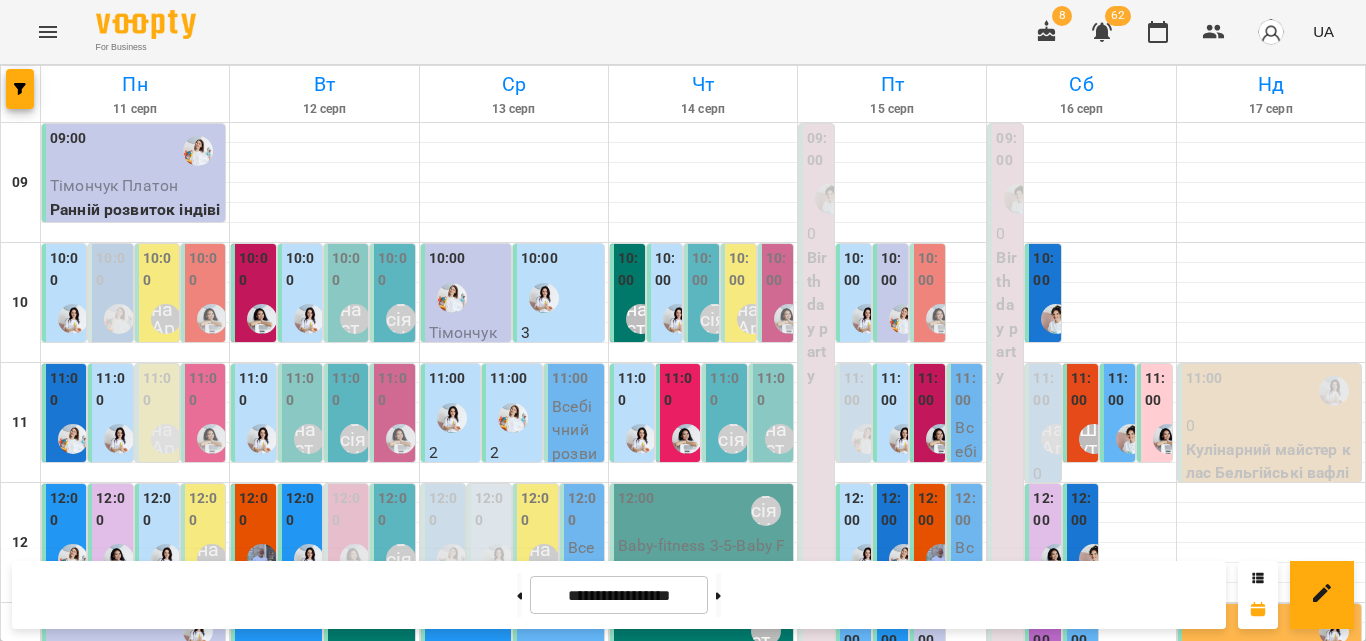 click on "10:00" at bounding box center (159, 269) 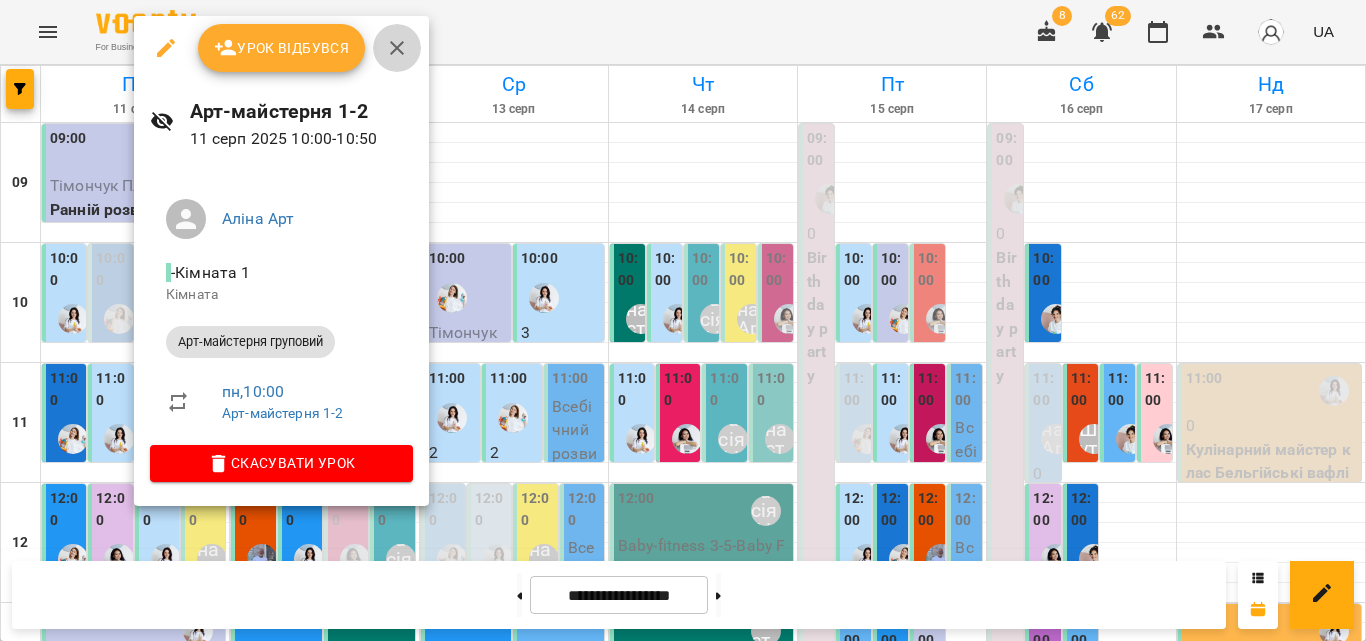 click at bounding box center [397, 48] 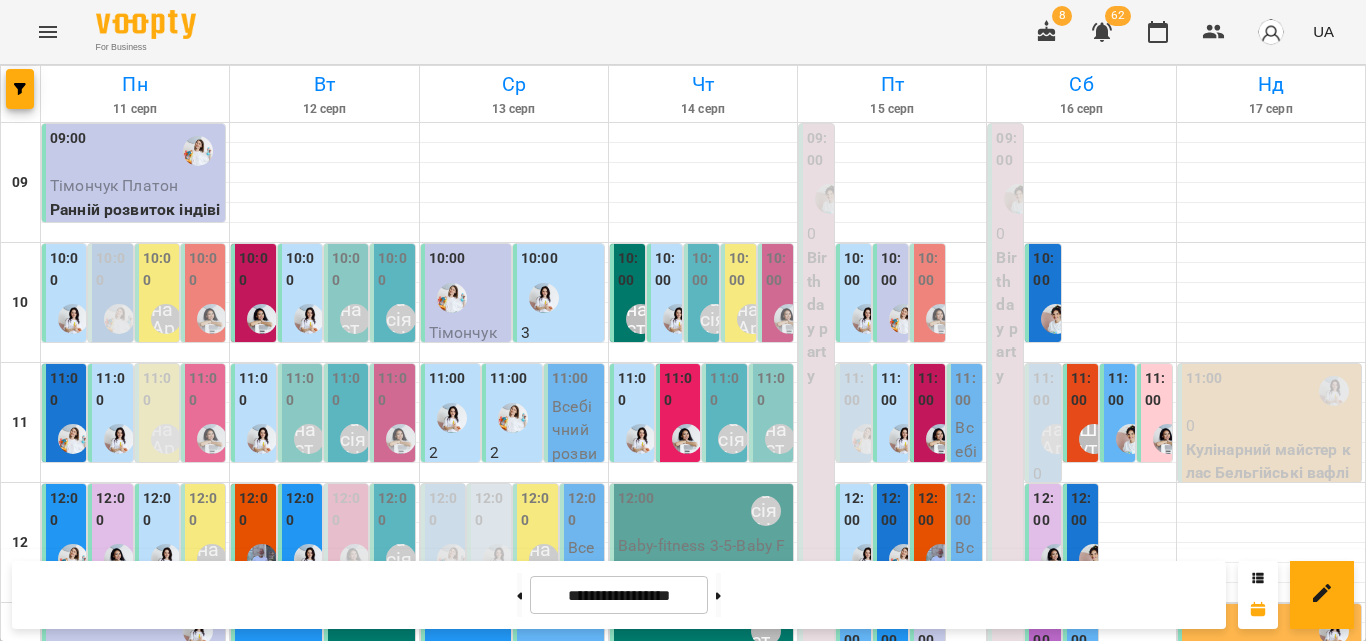 click on "11:00" at bounding box center [159, 389] 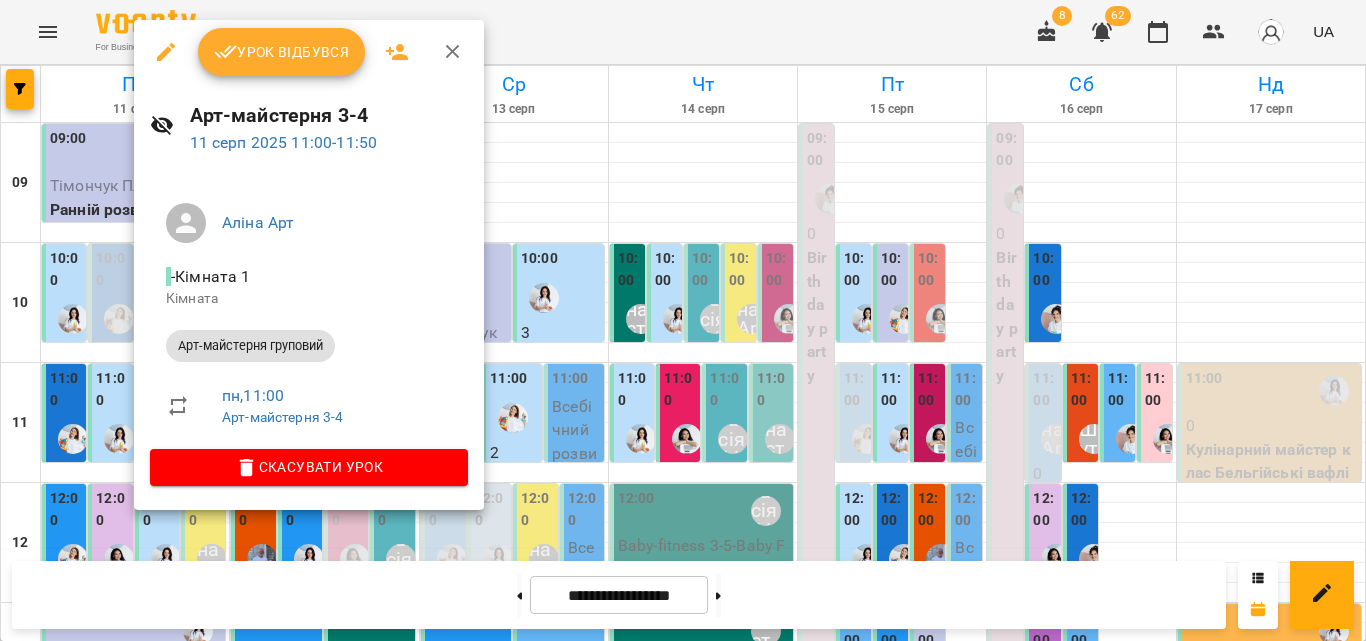 click at bounding box center (453, 52) 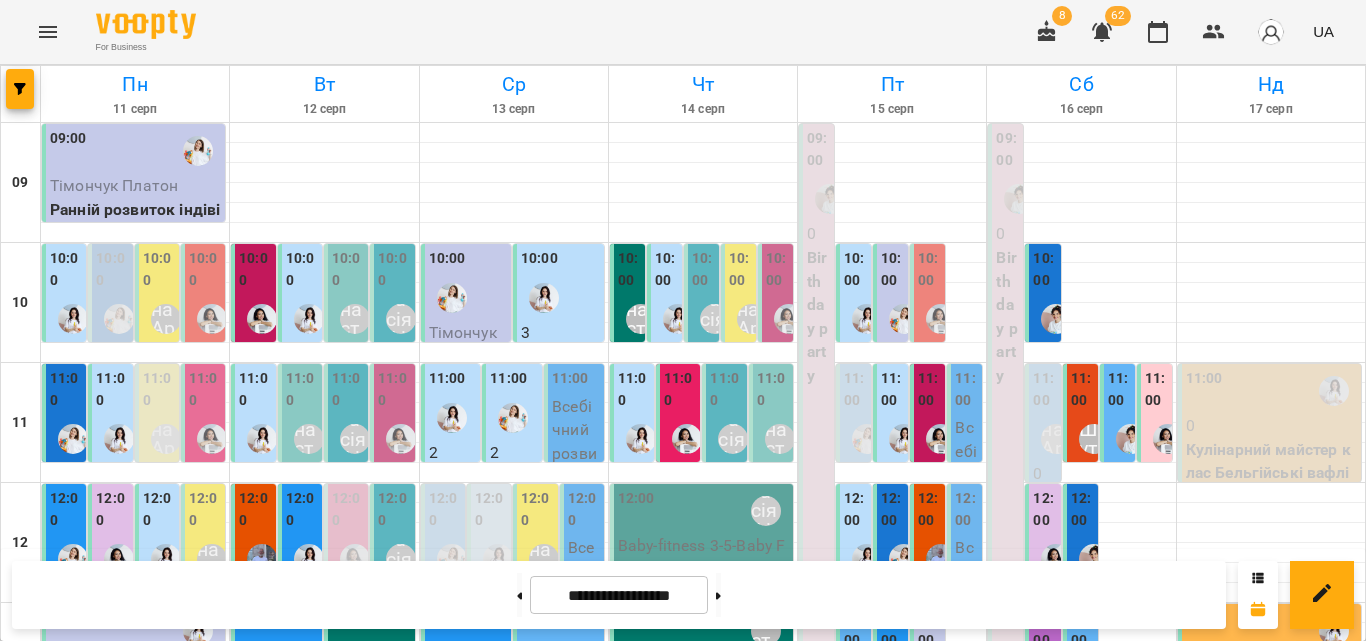 click on "12:00" at bounding box center (205, 509) 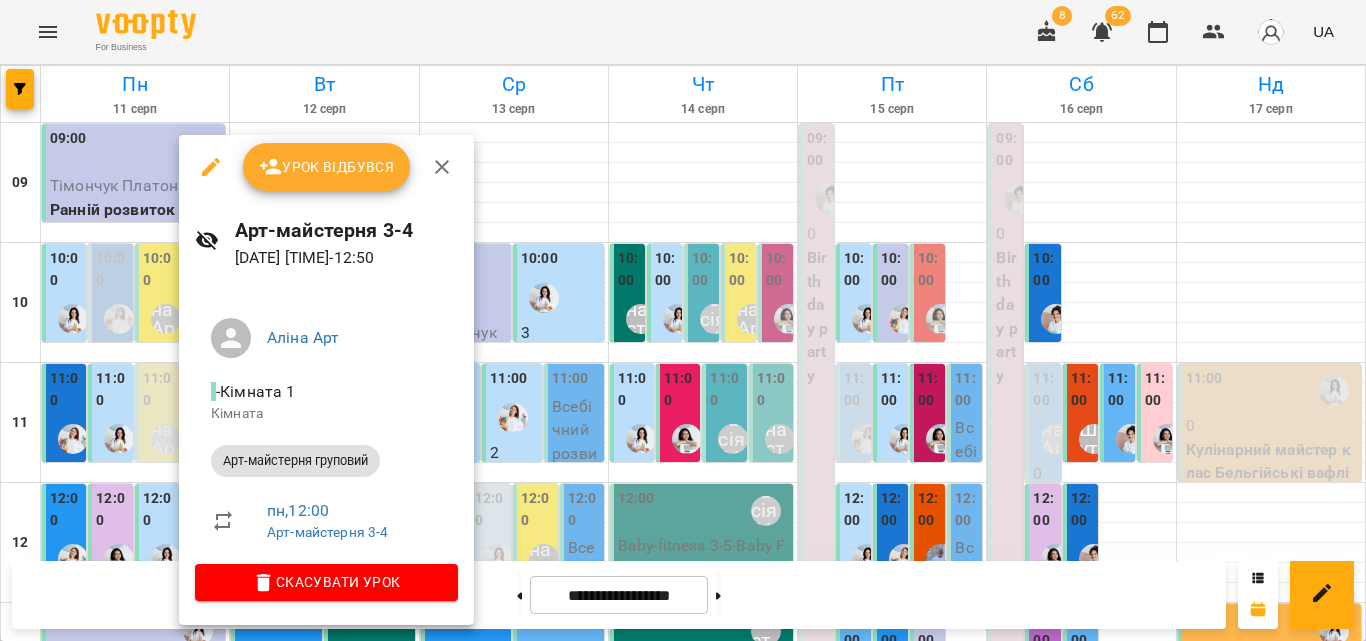 drag, startPoint x: 448, startPoint y: 185, endPoint x: 232, endPoint y: 321, distance: 255.2489 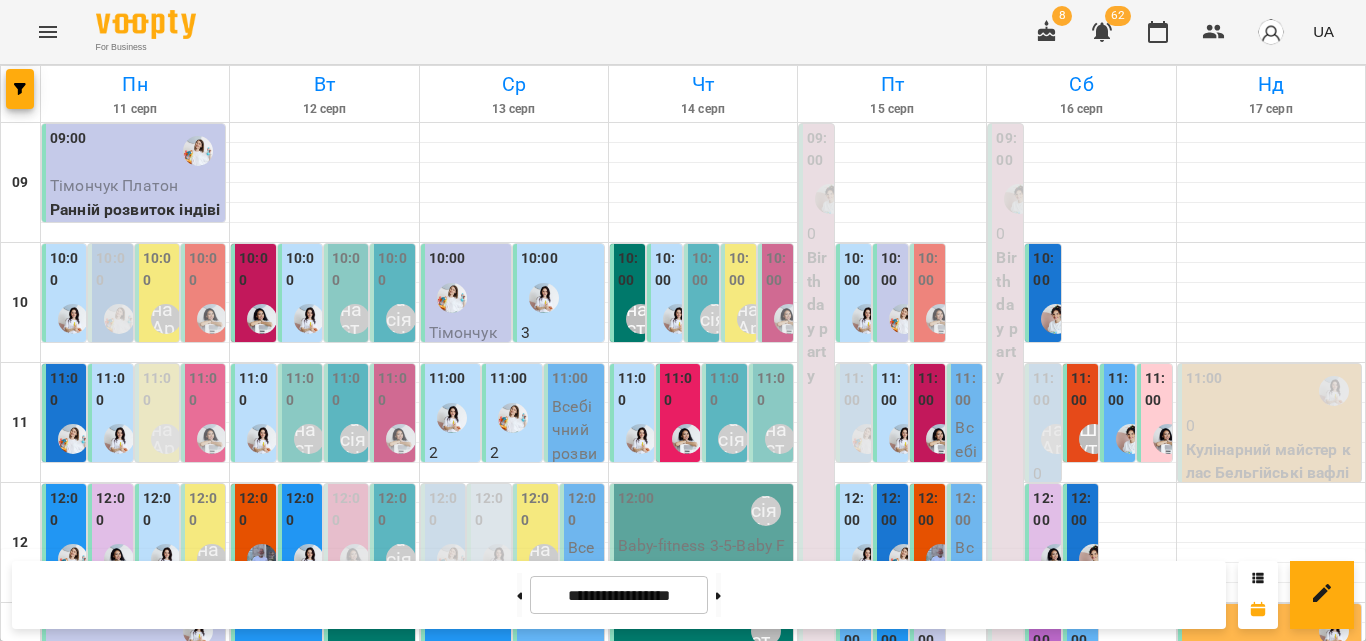 click on "10:00" at bounding box center (159, 269) 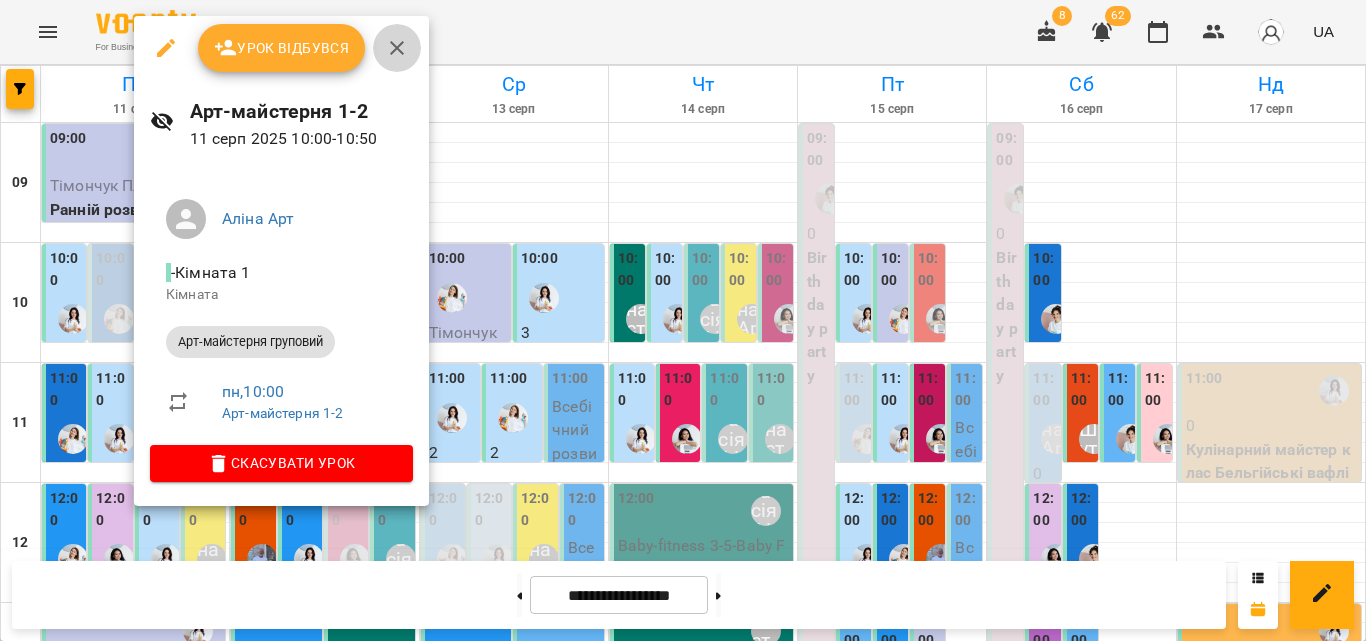 click at bounding box center [397, 48] 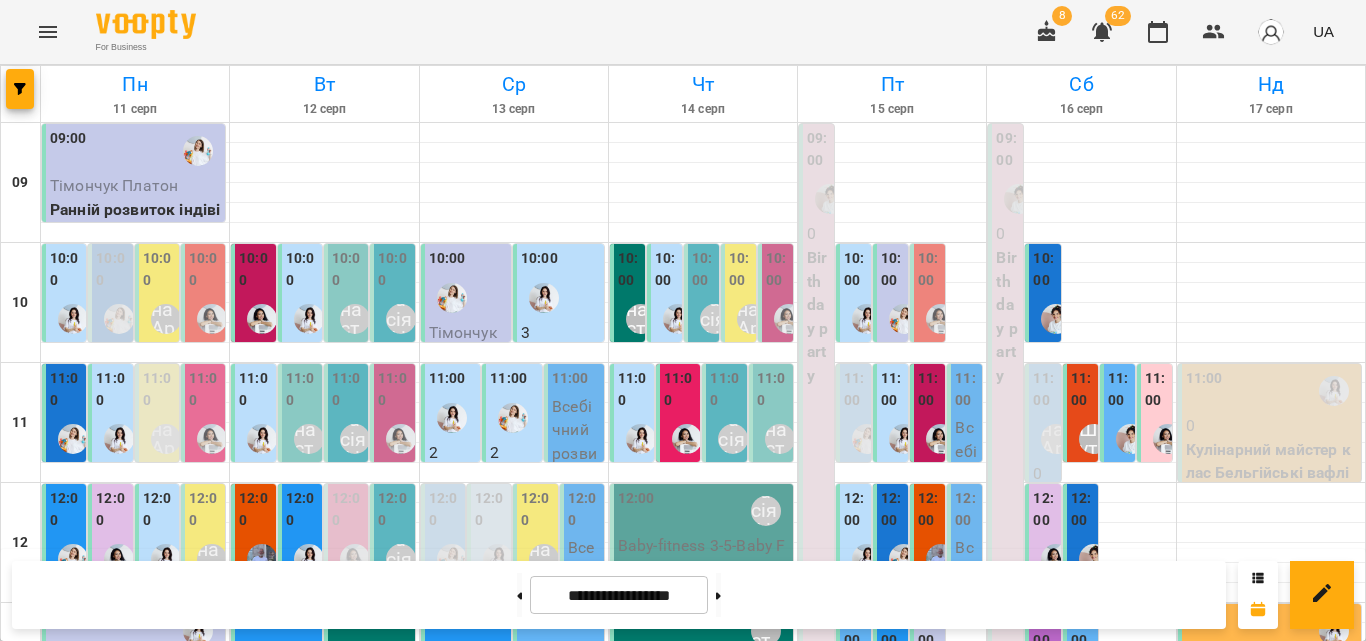 click on "11:00" at bounding box center [394, 389] 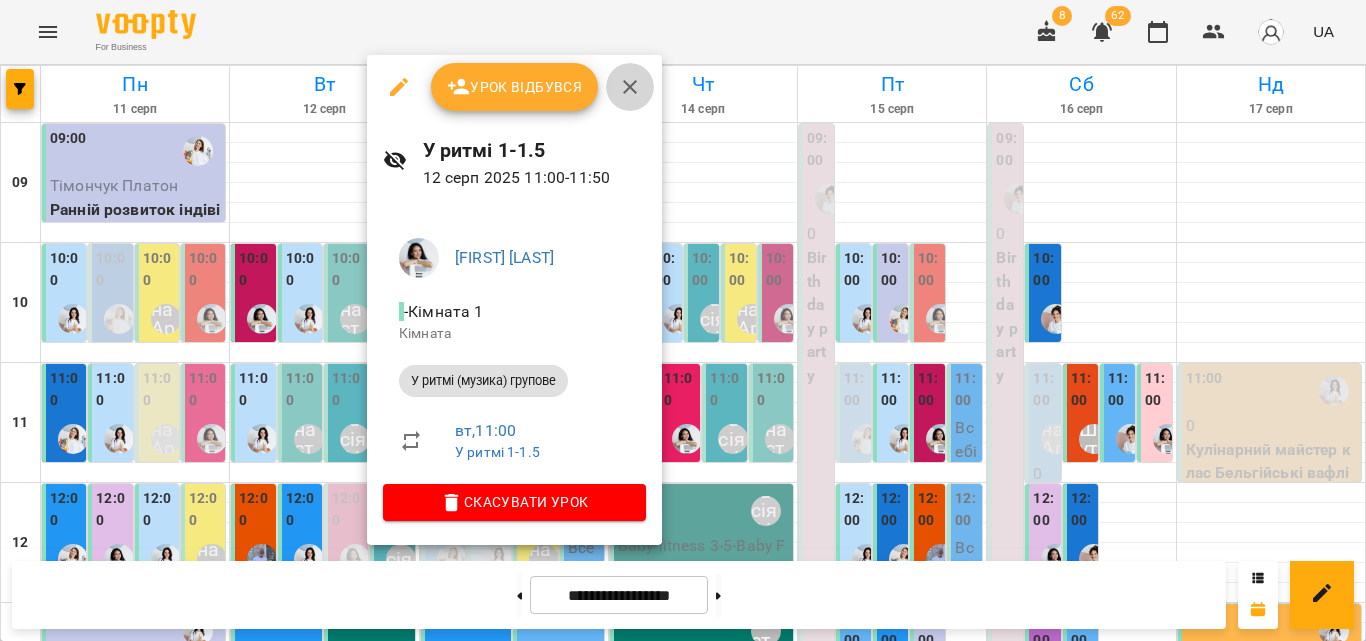 click 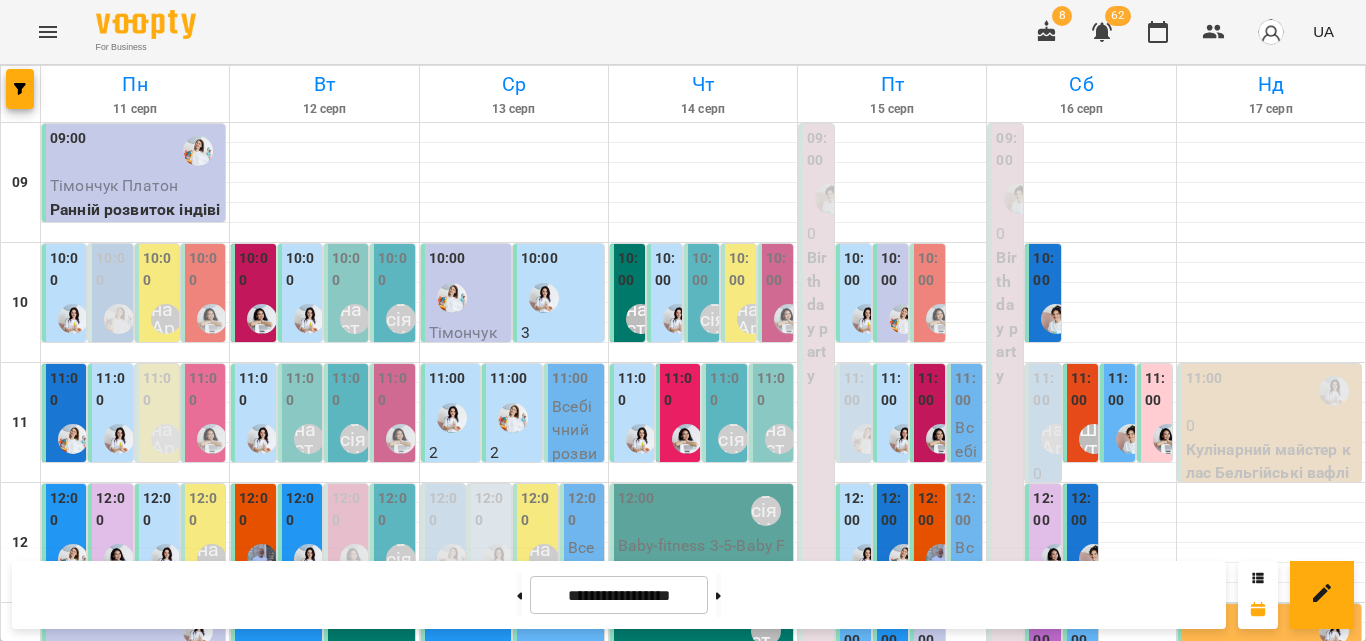 click on "11:00" at bounding box center [929, 389] 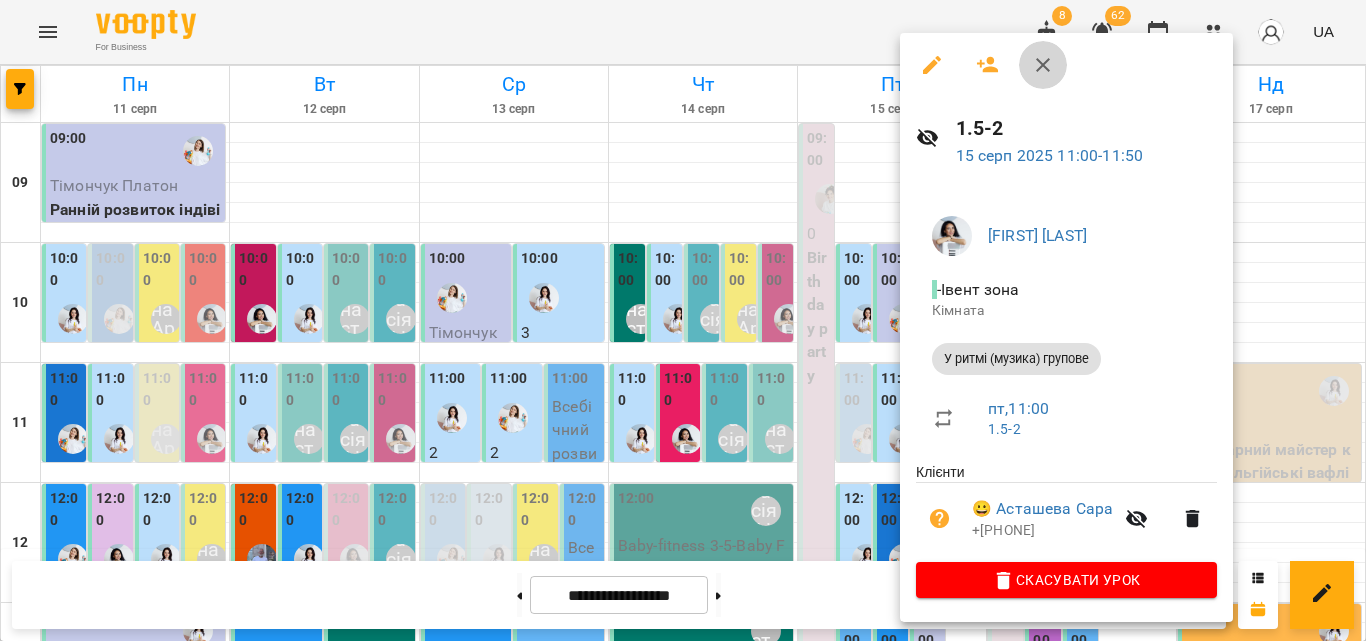 click 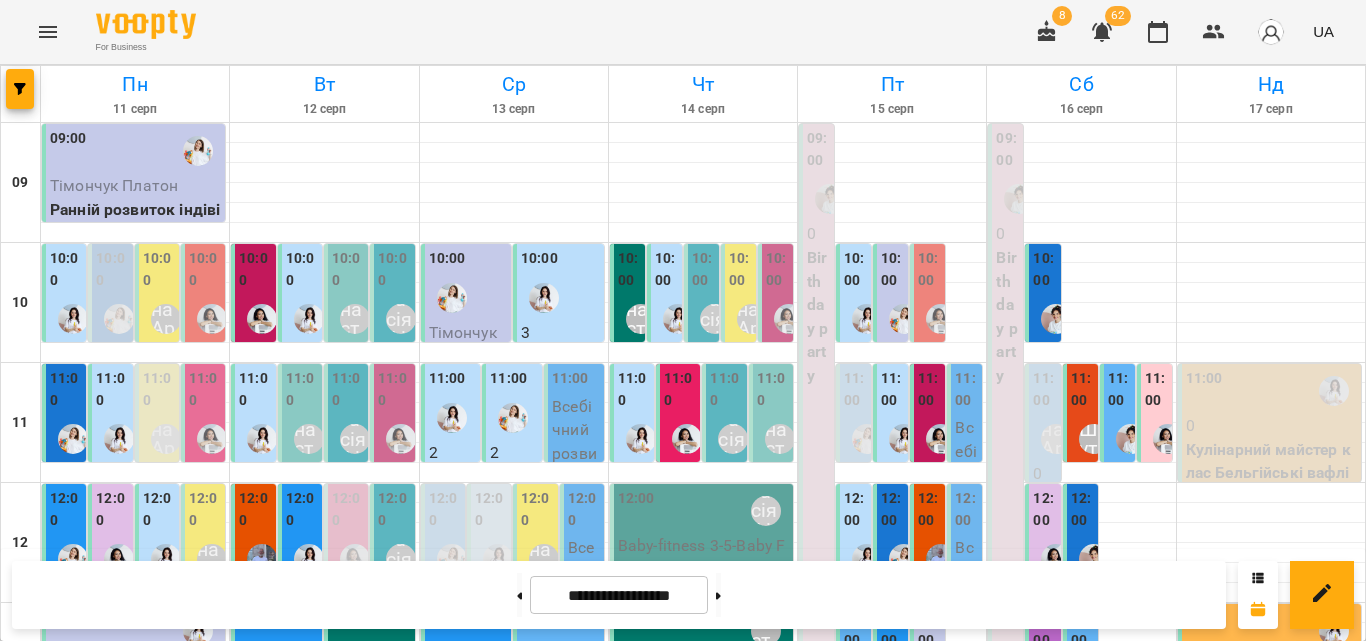 scroll, scrollTop: 200, scrollLeft: 0, axis: vertical 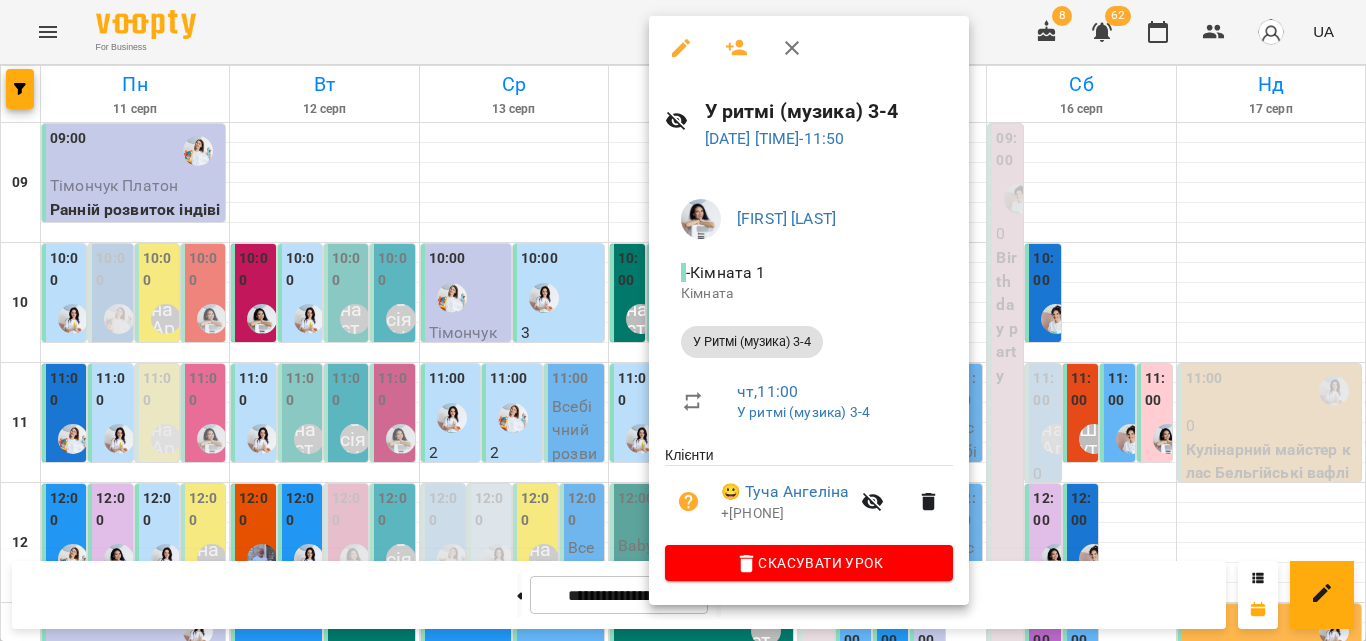 click 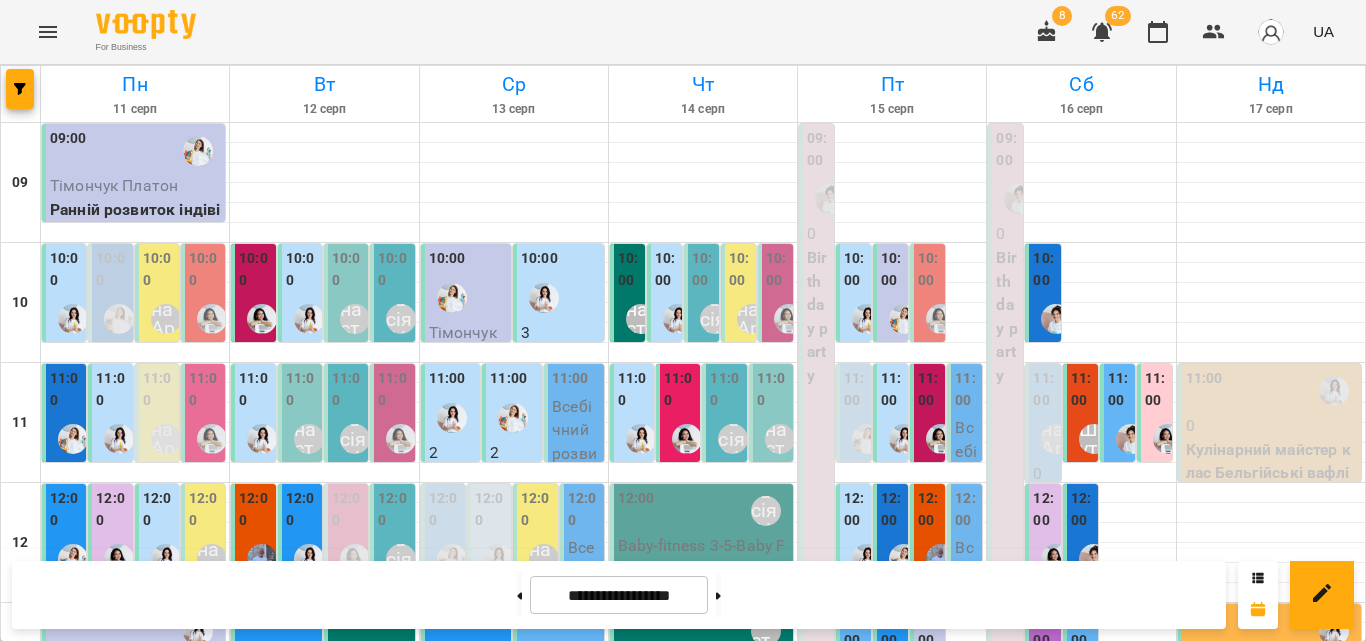 scroll, scrollTop: 100, scrollLeft: 0, axis: vertical 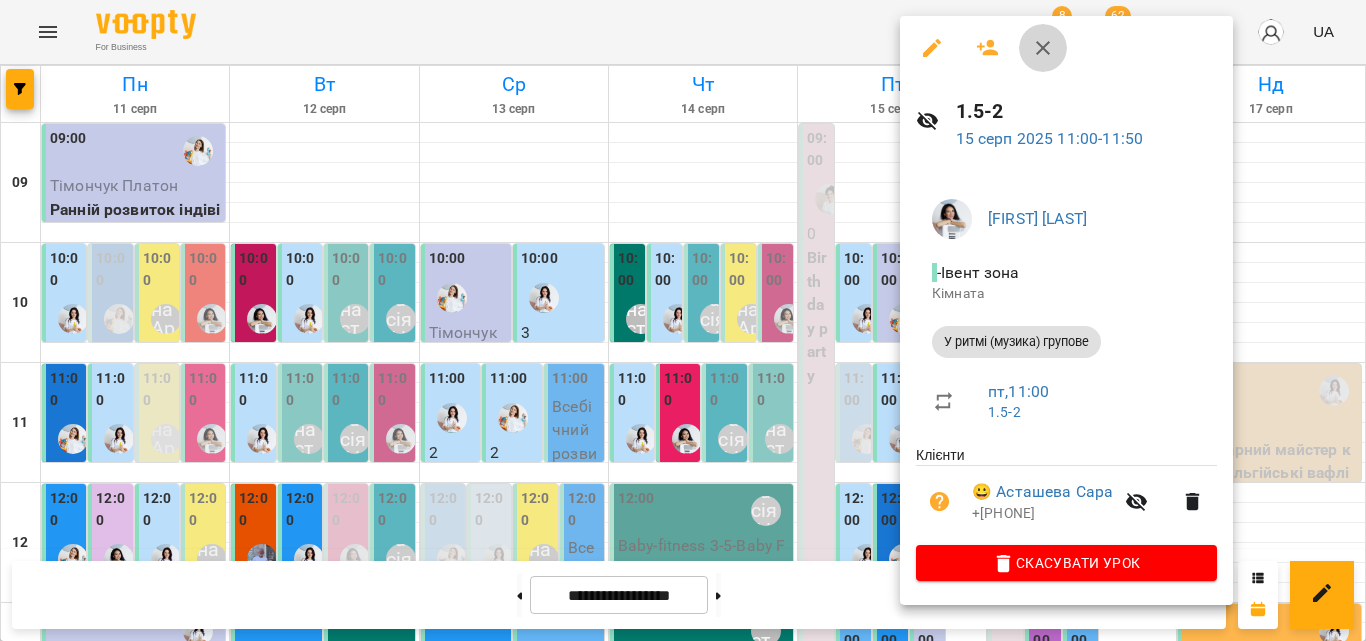 click 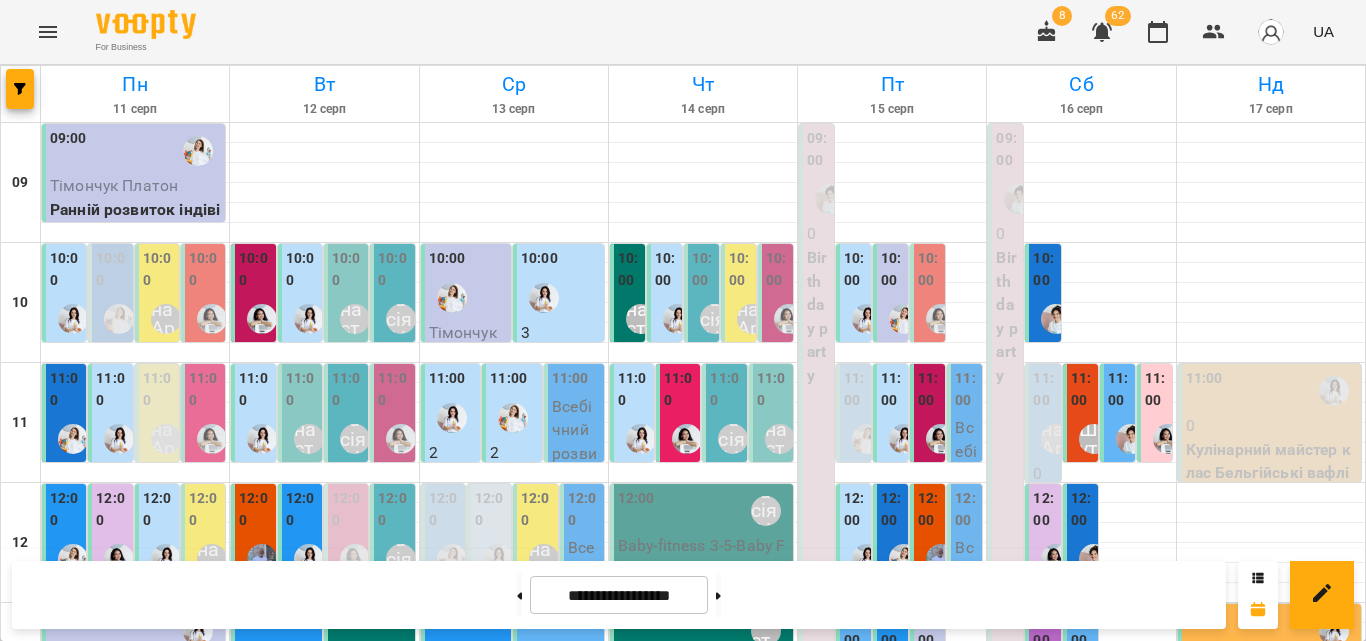 scroll, scrollTop: 0, scrollLeft: 0, axis: both 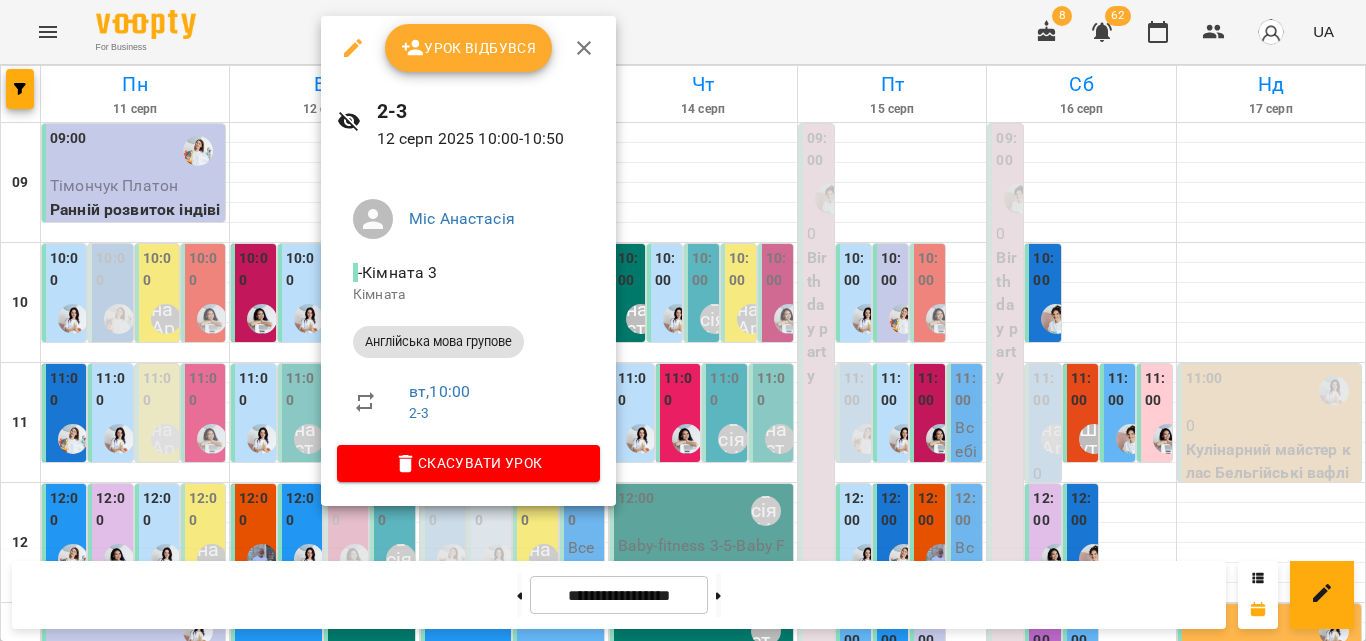 click 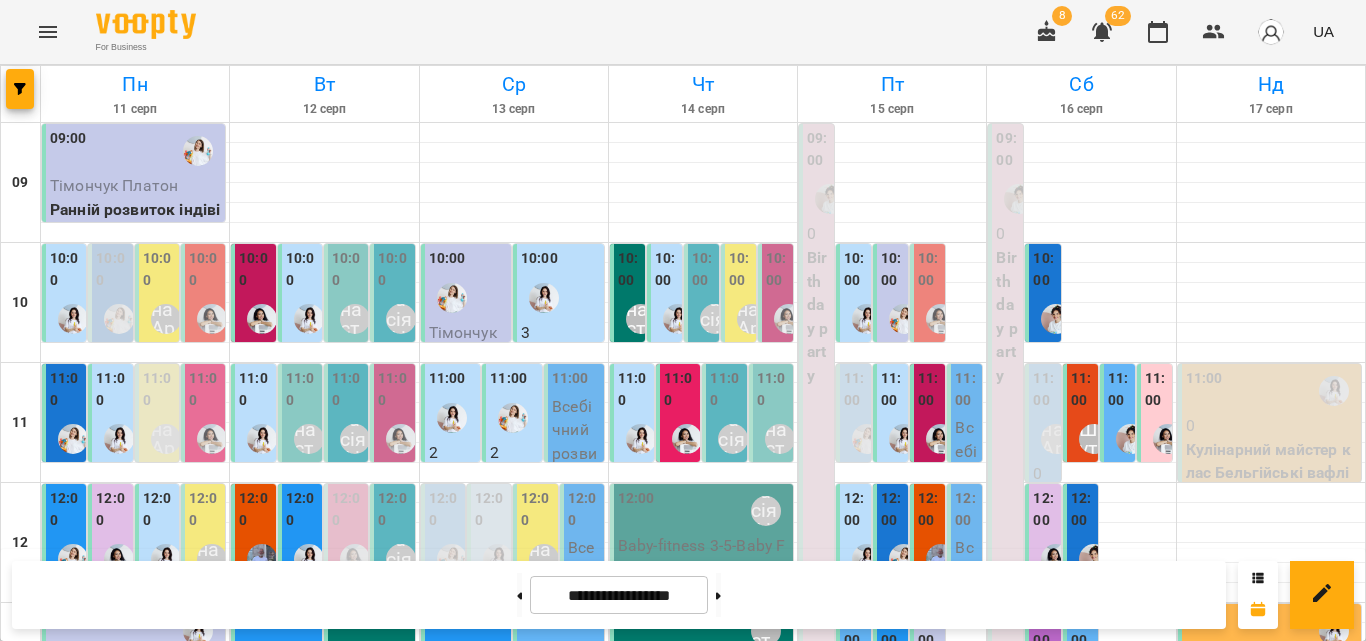 click on "10:00" at bounding box center [394, 269] 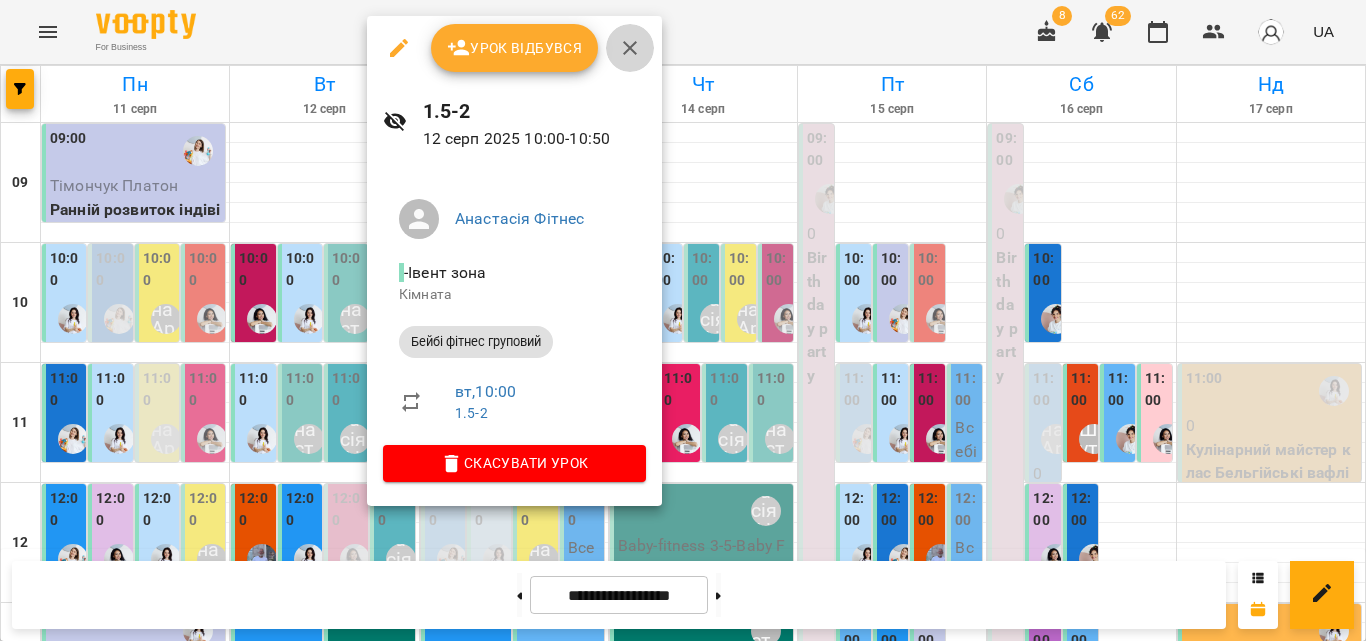 click 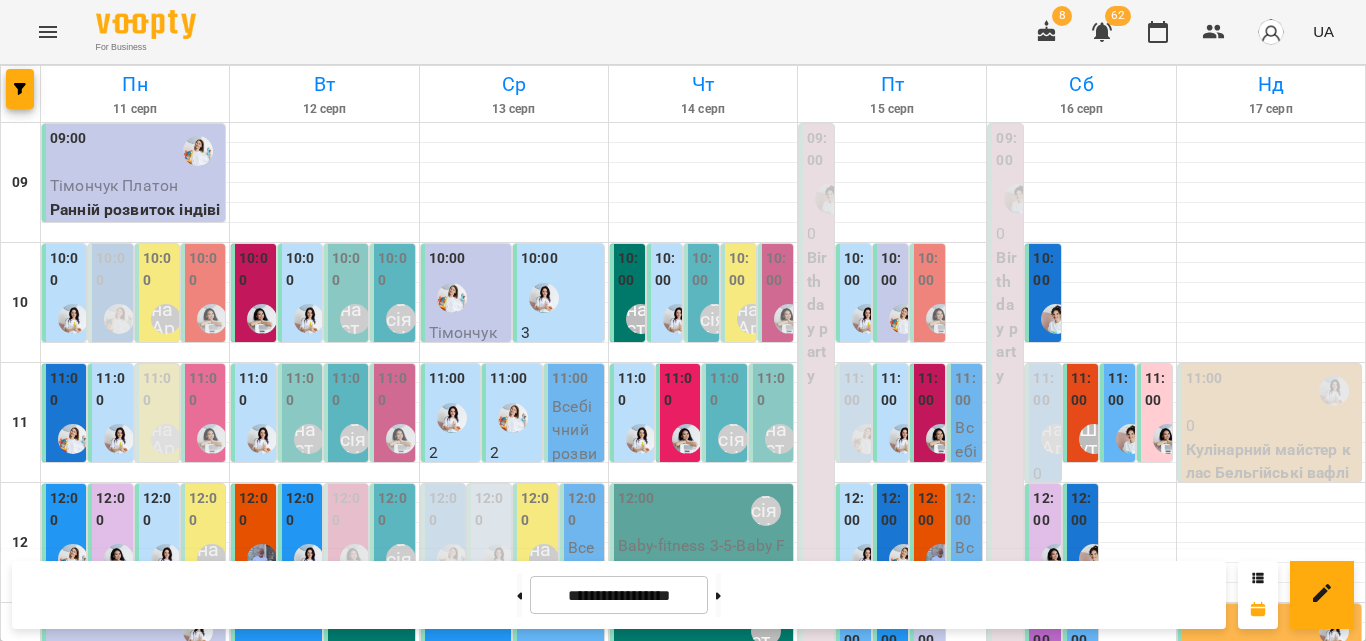 click on "10:00" at bounding box center [703, 269] 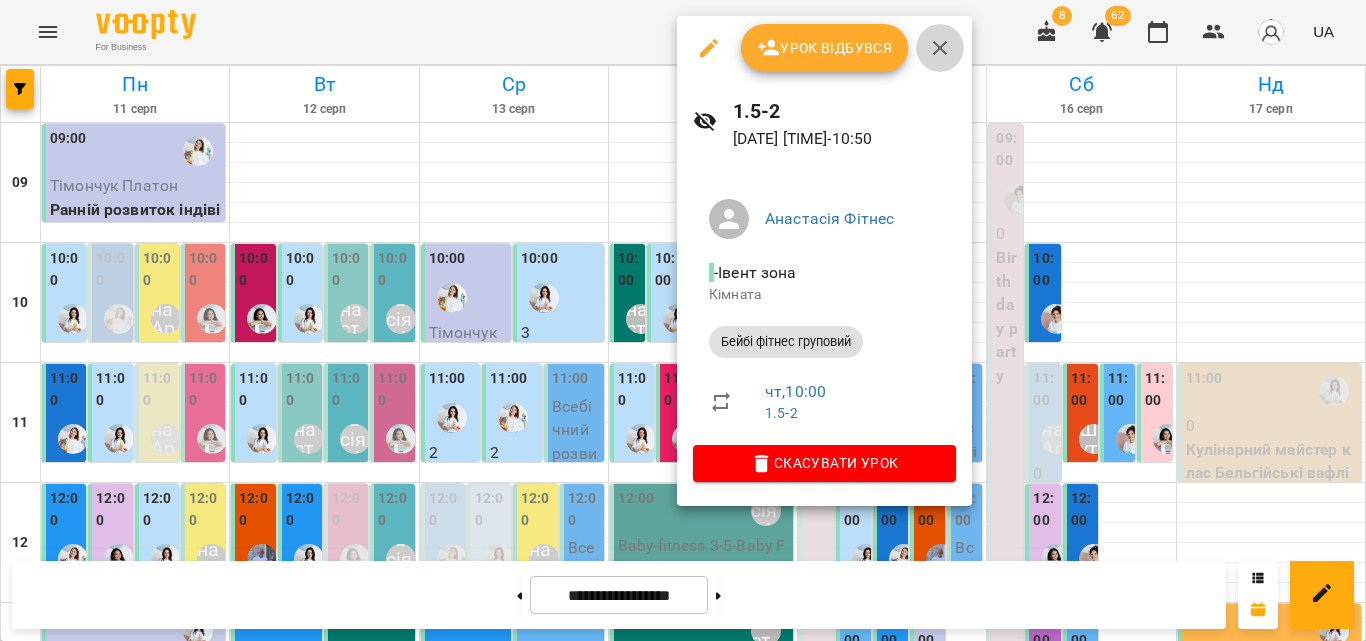 click at bounding box center (940, 48) 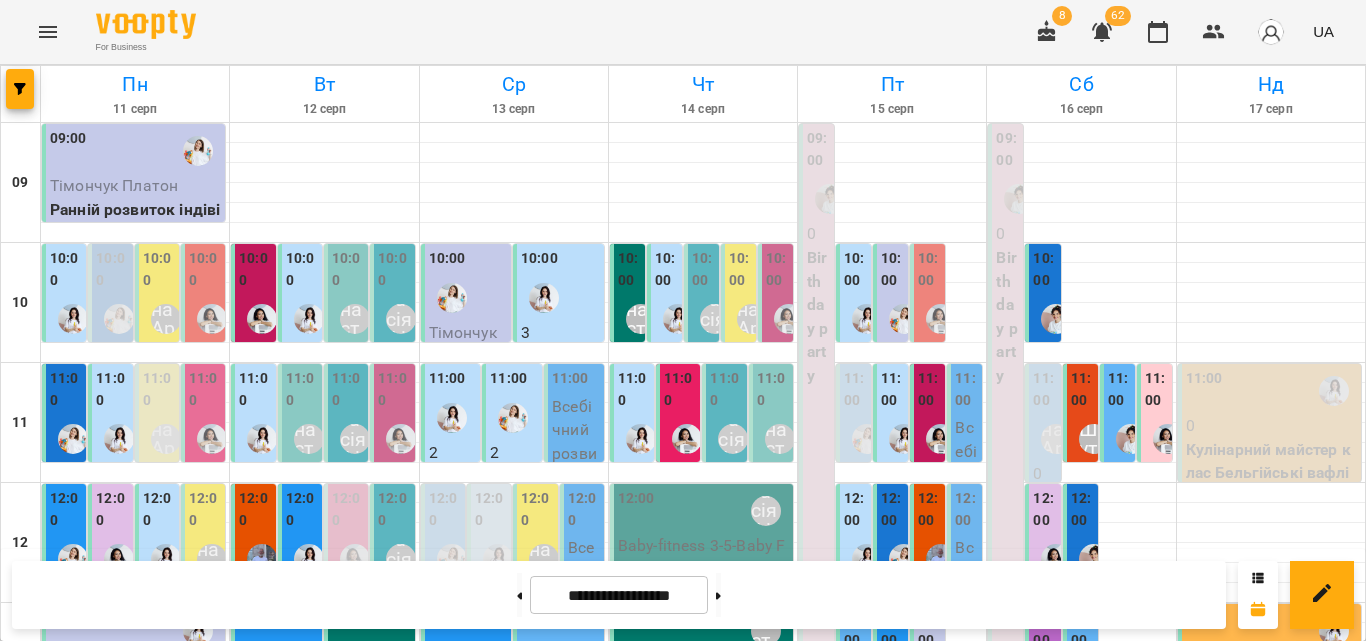 click on "11:00" at bounding box center (348, 389) 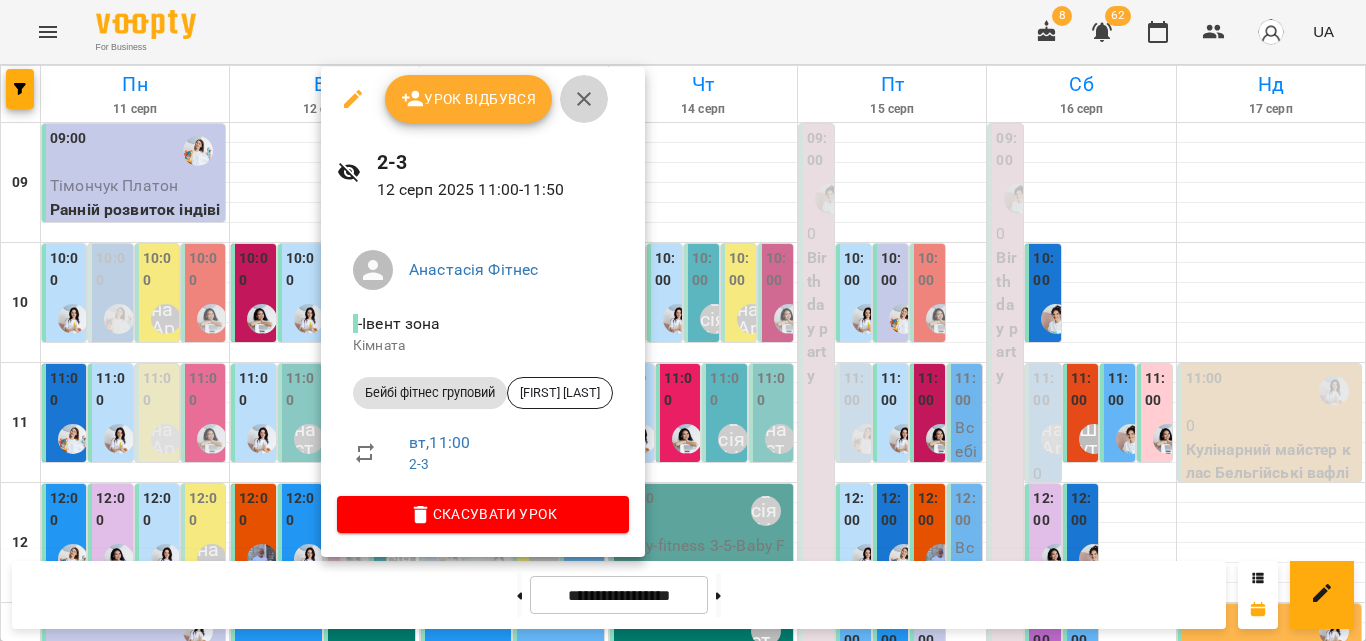 click at bounding box center [584, 99] 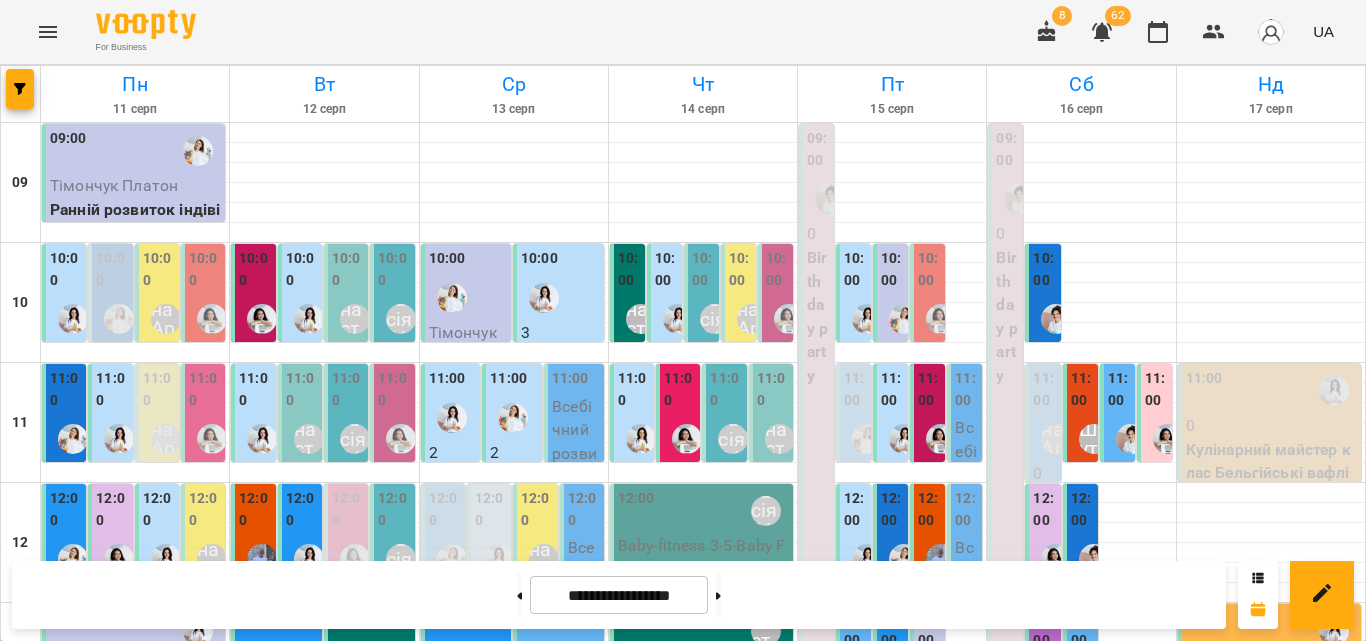 click on "10:00" at bounding box center [348, 269] 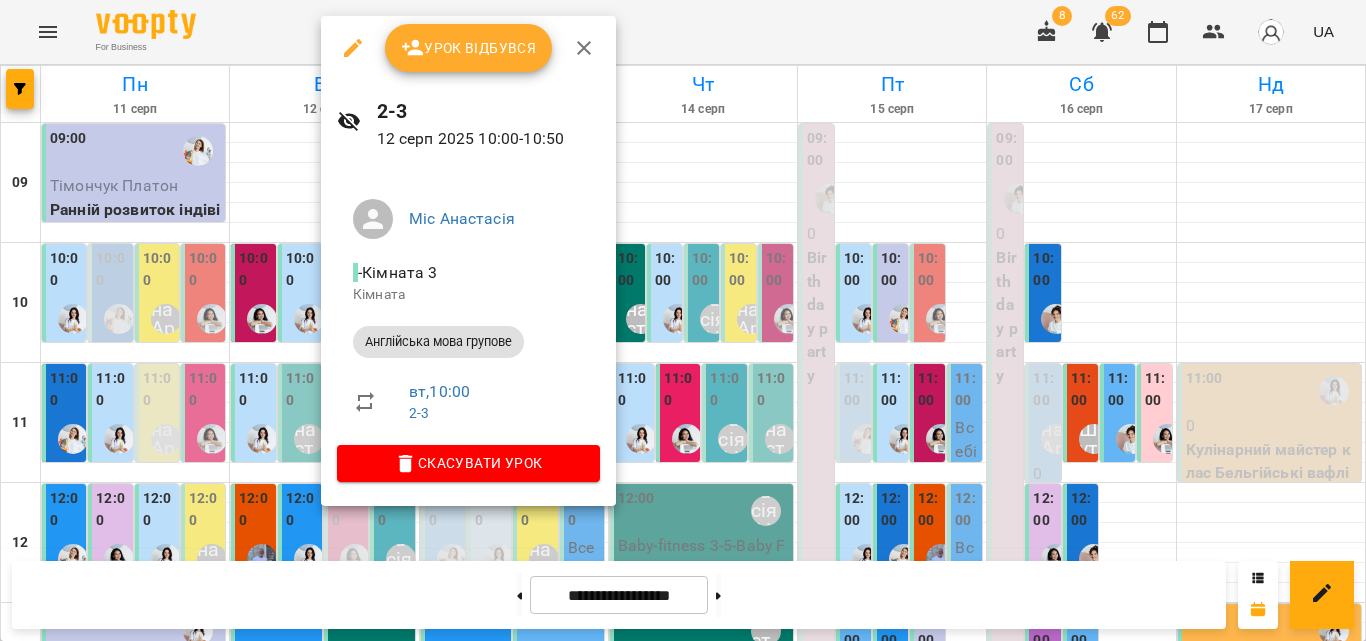 drag, startPoint x: 593, startPoint y: 36, endPoint x: 592, endPoint y: 157, distance: 121.004135 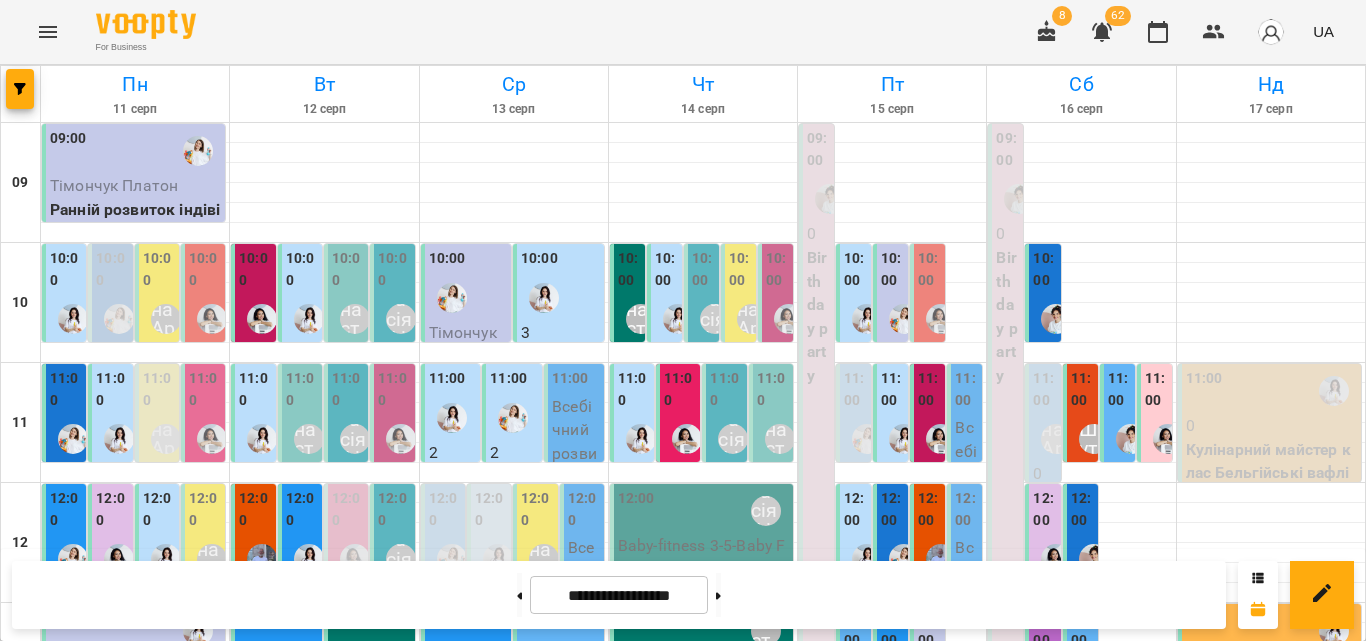 click on "10:00" at bounding box center [703, 269] 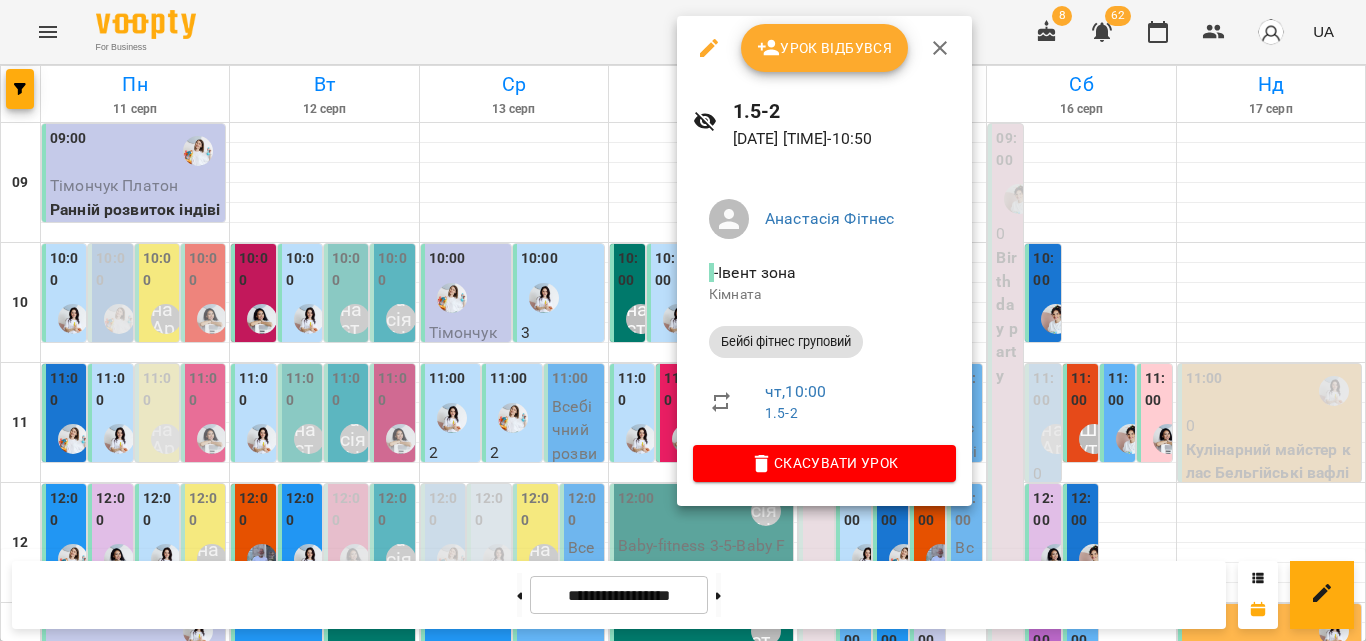 click 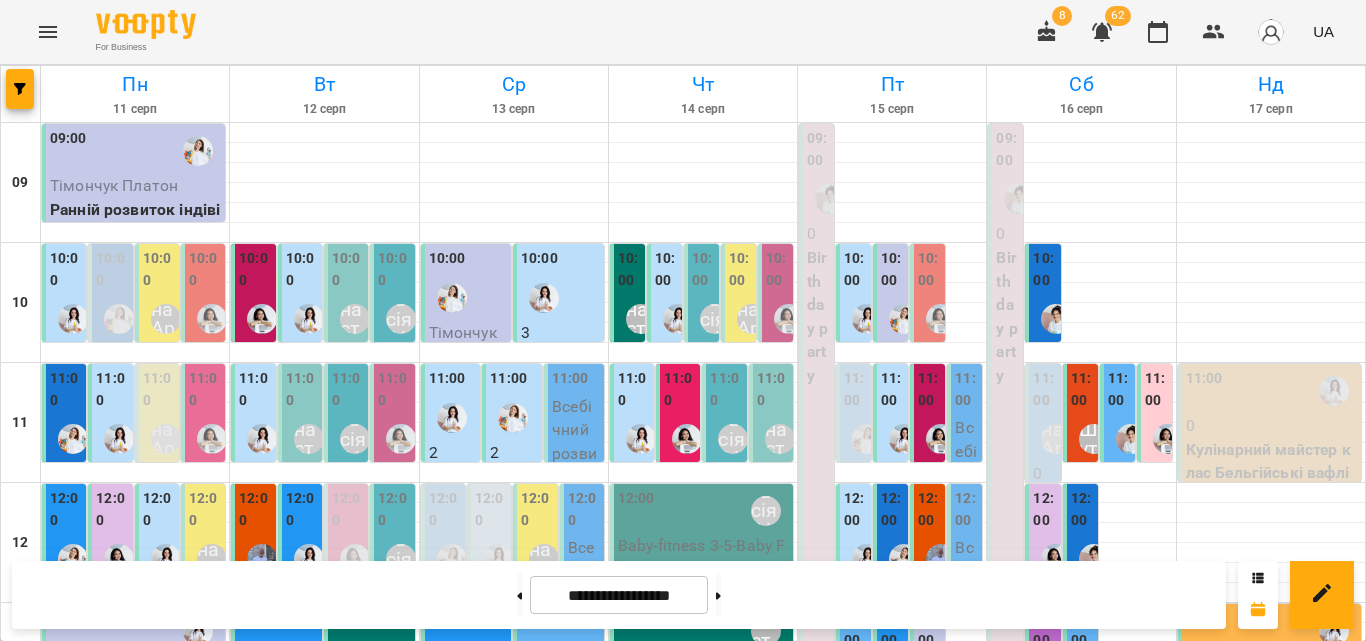 click on "[TIME] [FIRST] [ACTIVITY] [ACTIVITY] - [FIRST] [ACTIVITY]" at bounding box center (724, 533) 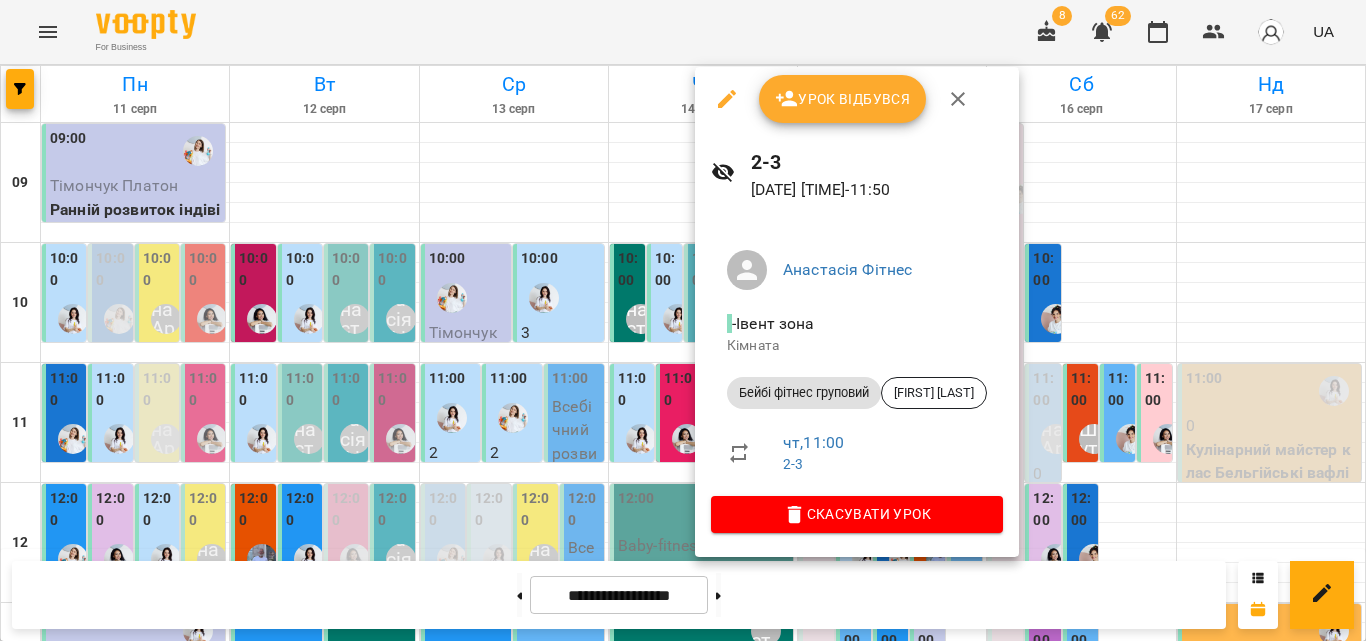 click 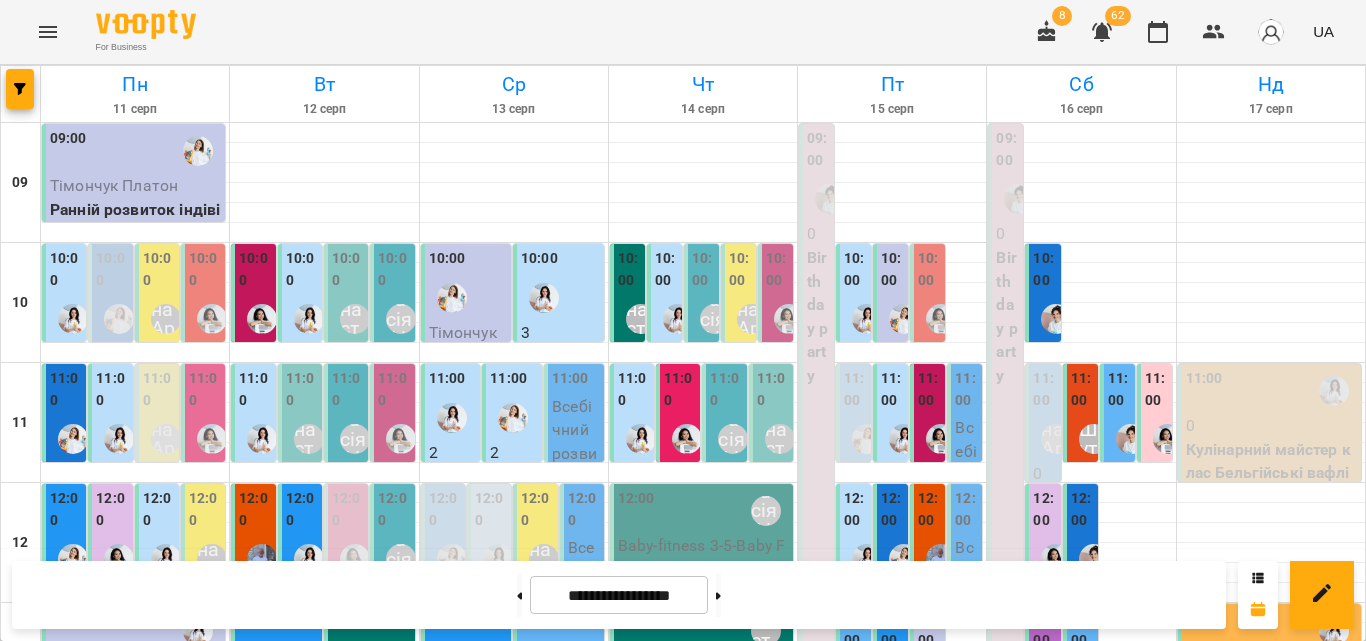 click on "11:00" at bounding box center [302, 389] 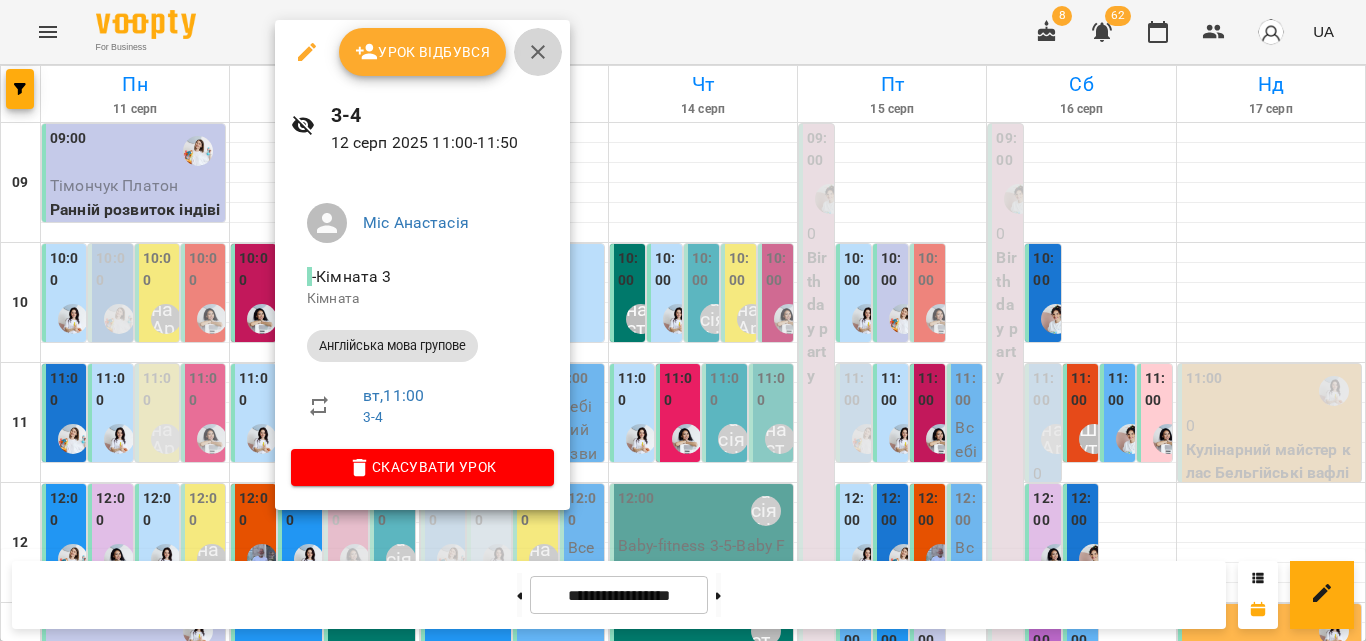 drag, startPoint x: 550, startPoint y: 49, endPoint x: 538, endPoint y: 53, distance: 12.649111 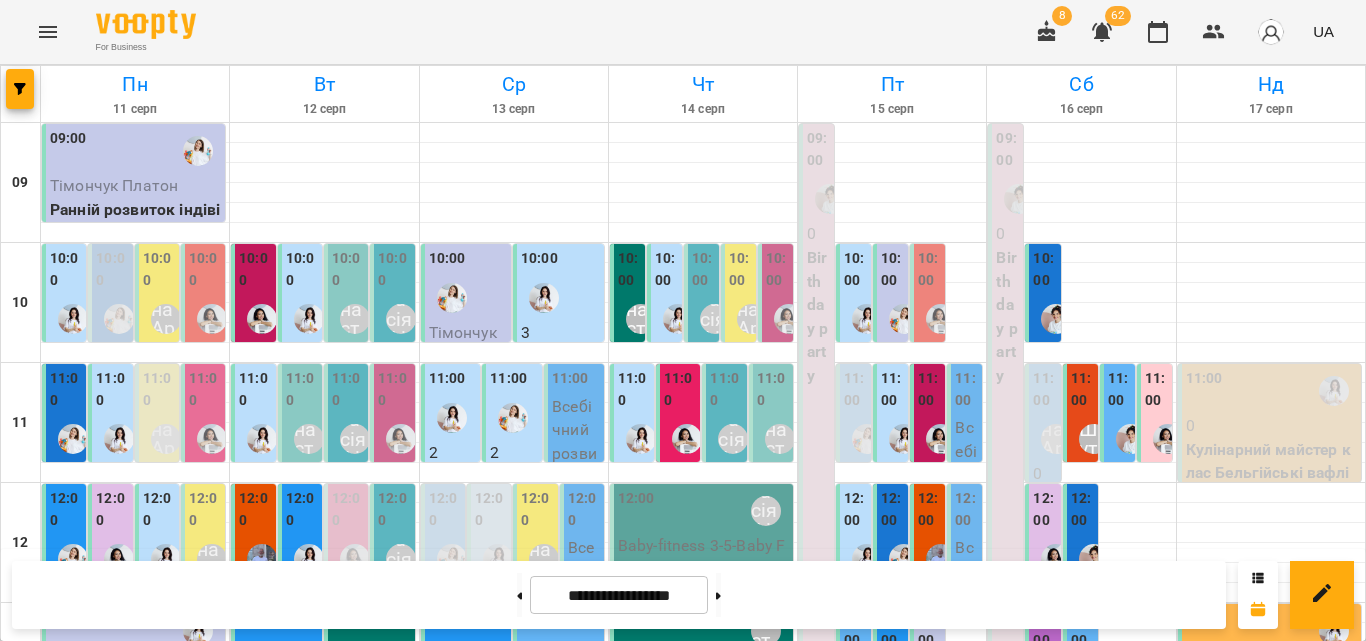 click on "Анастасія Фітнес" at bounding box center (401, 319) 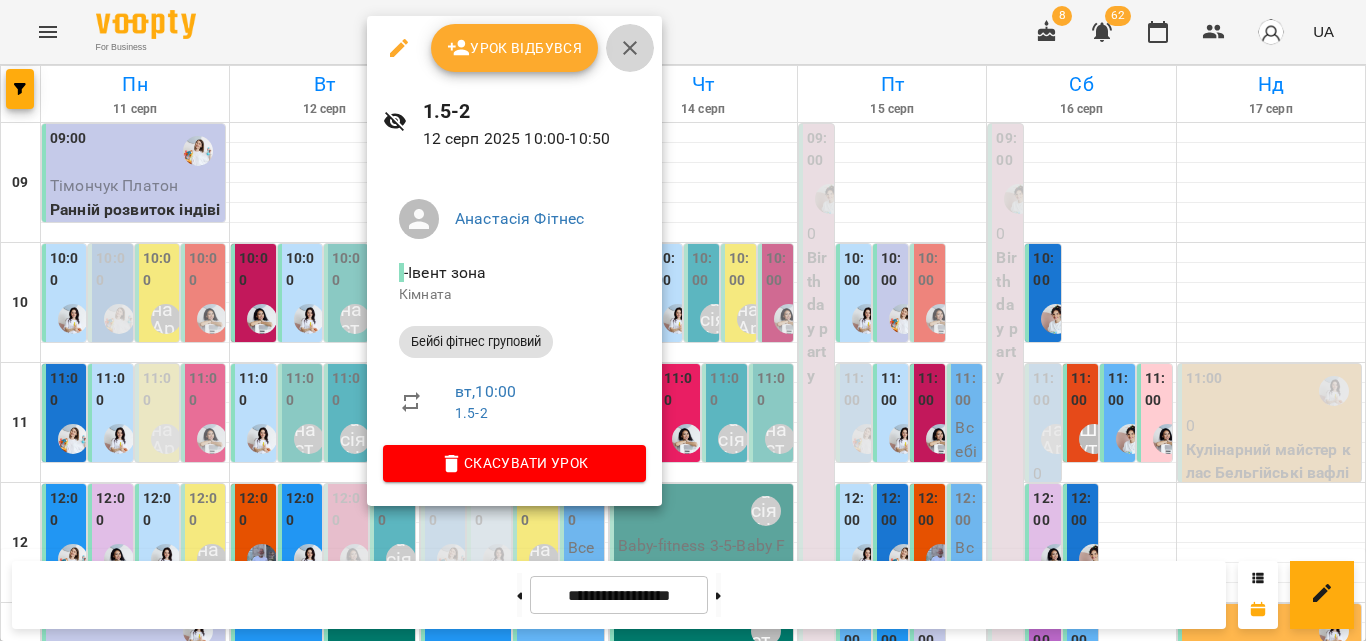 click at bounding box center (630, 48) 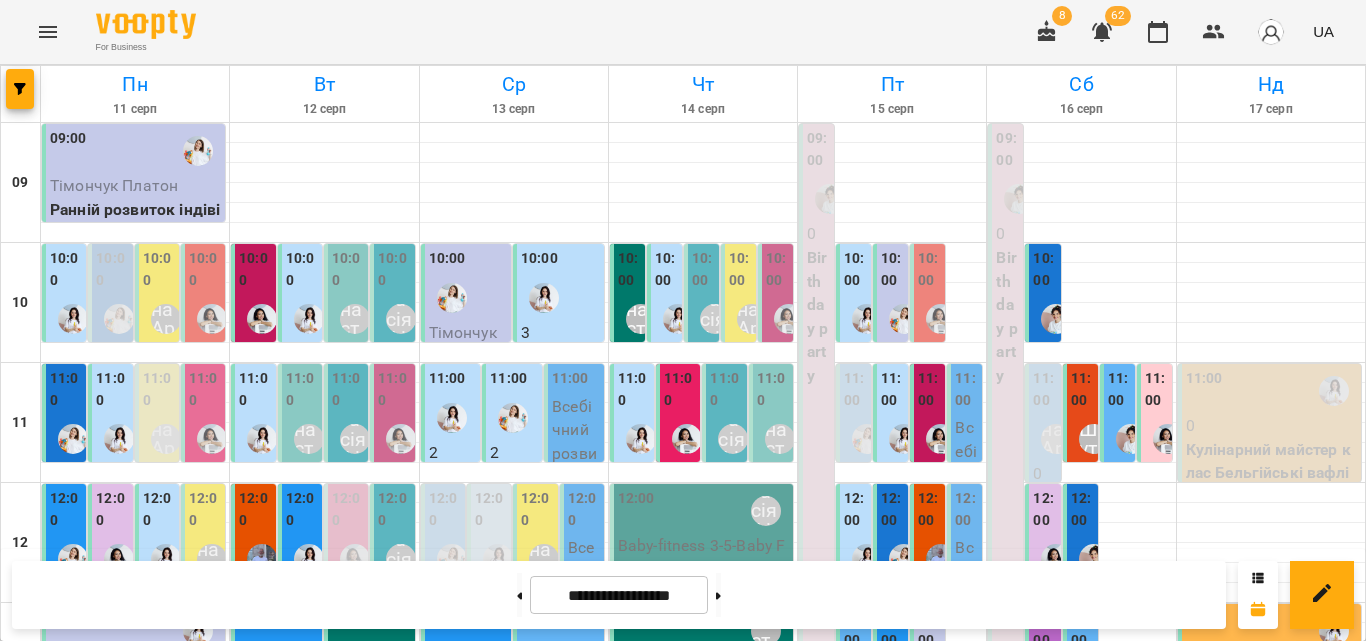 click on "10:00" at bounding box center (394, 269) 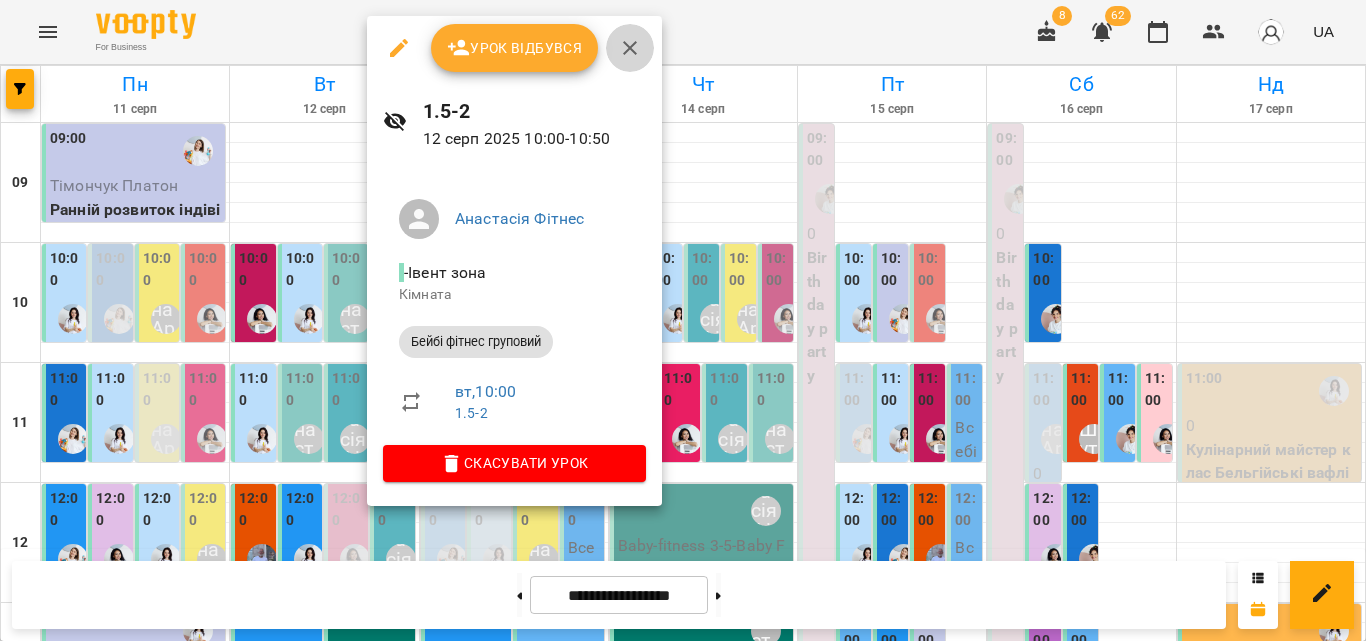 click 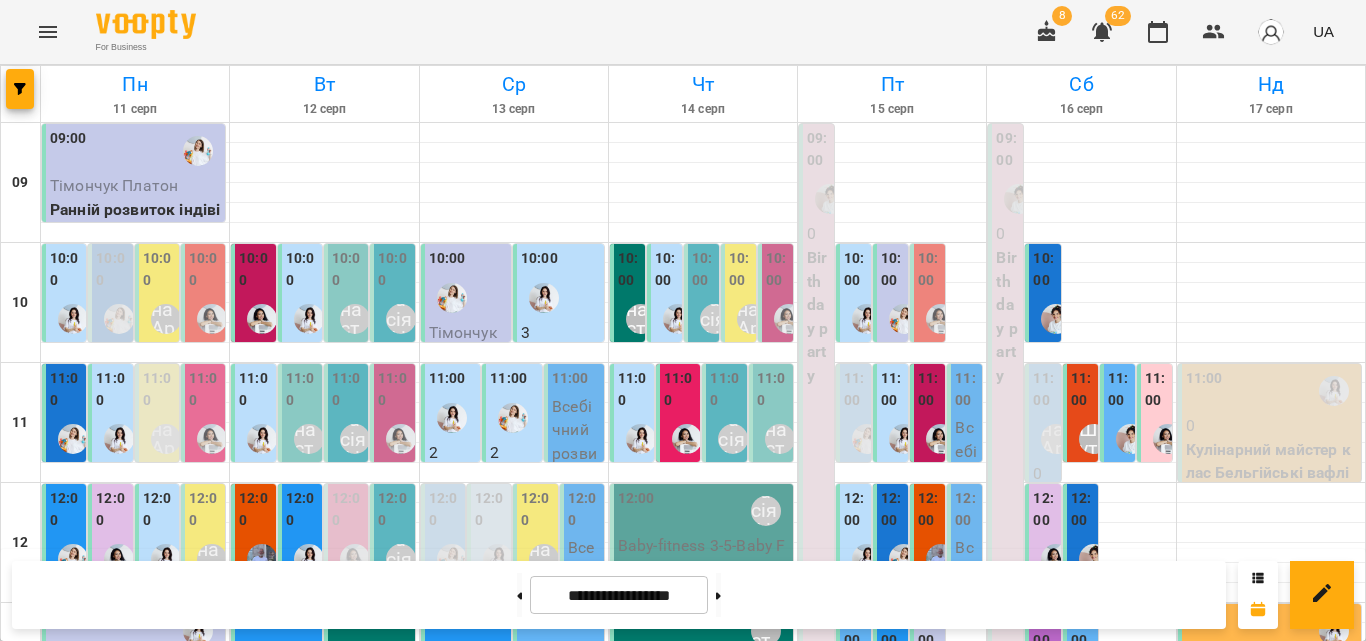 click on "10:00" at bounding box center (703, 269) 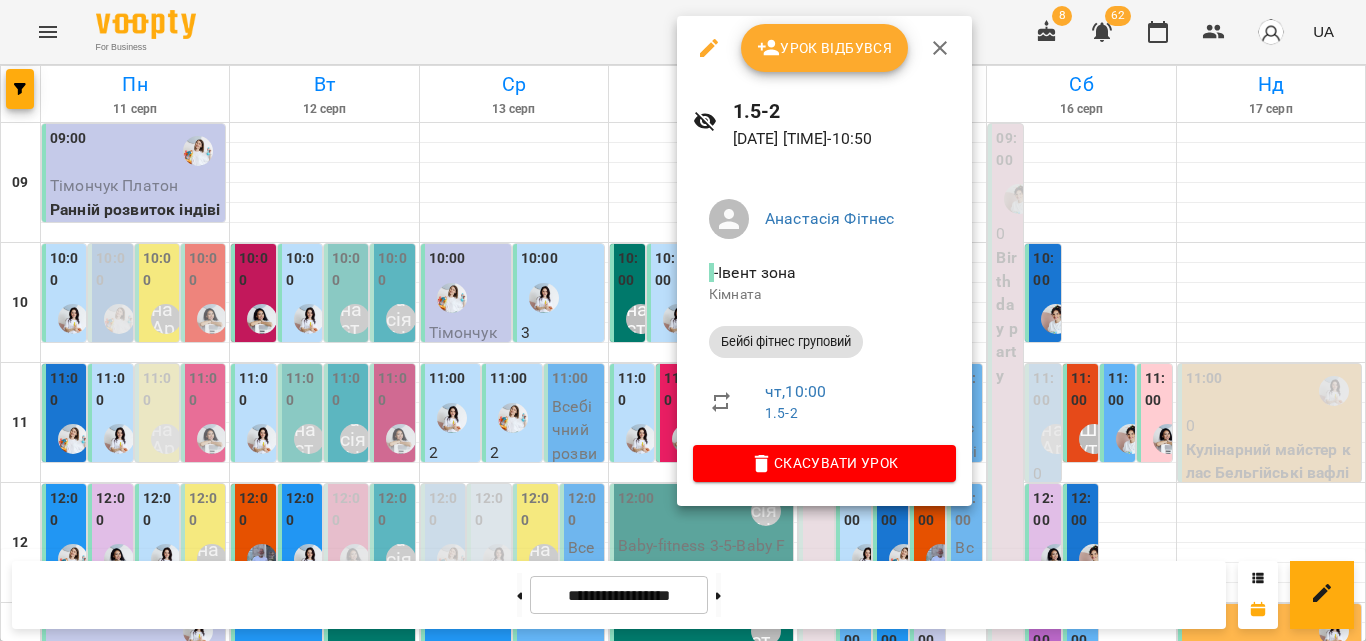 click 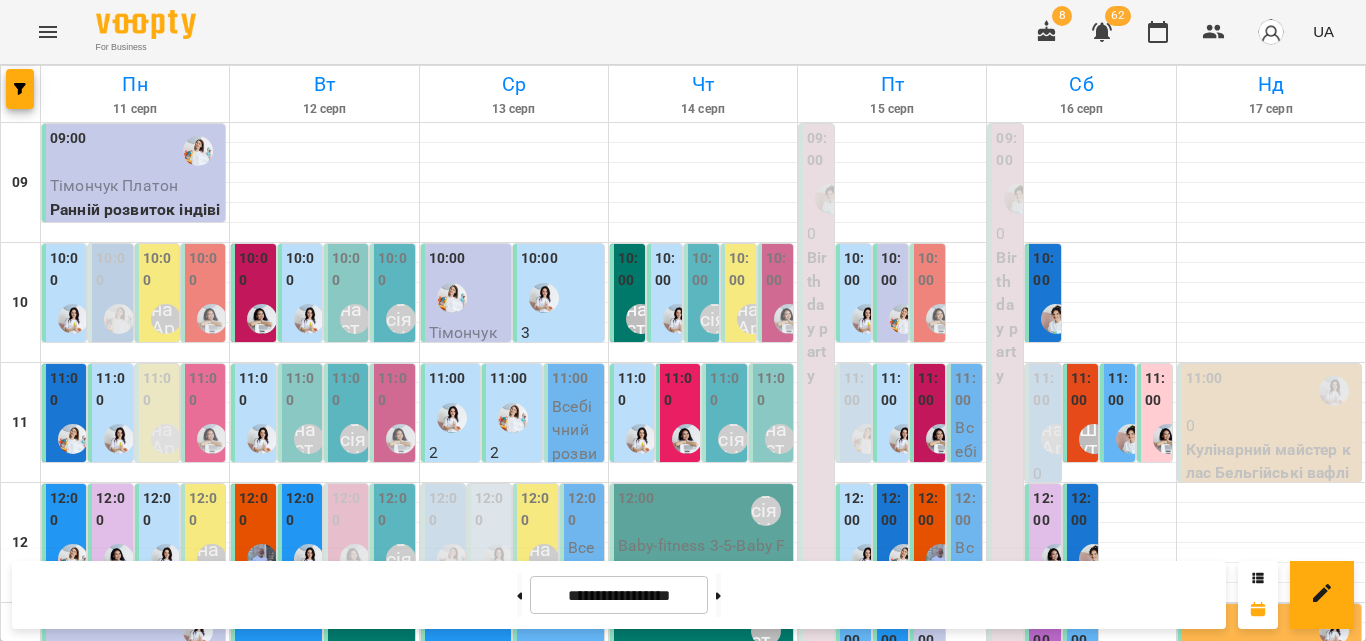 click on "10:00" at bounding box center (394, 269) 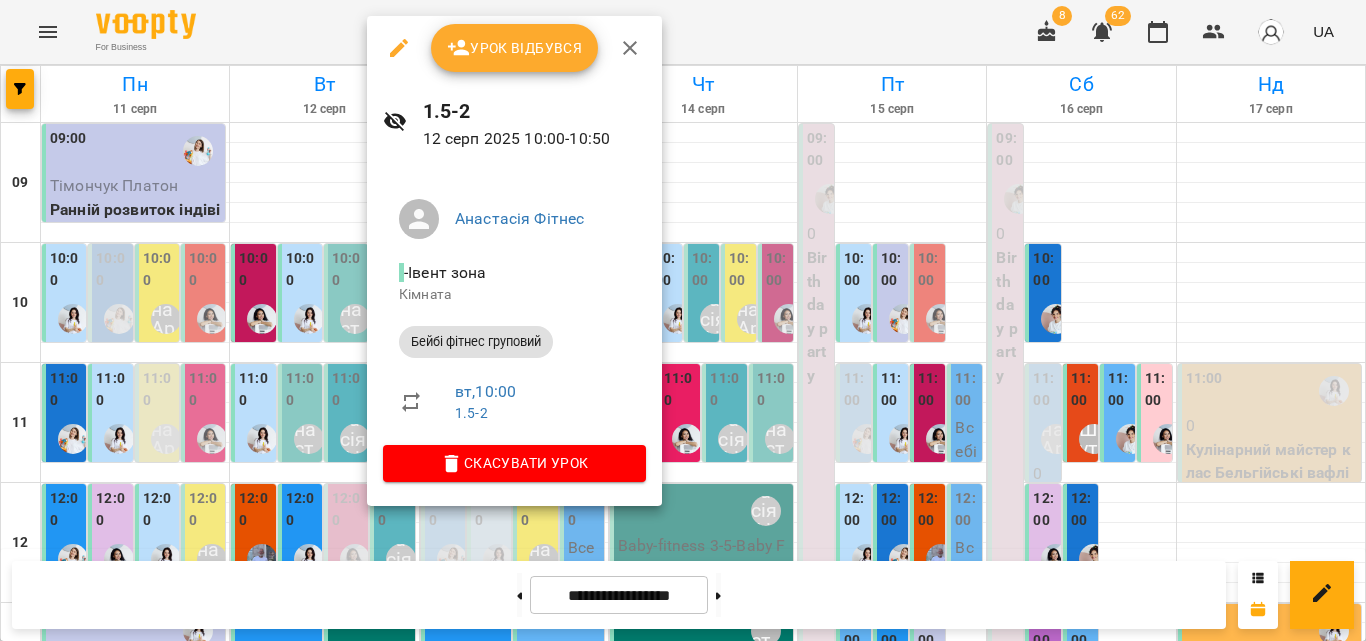 click 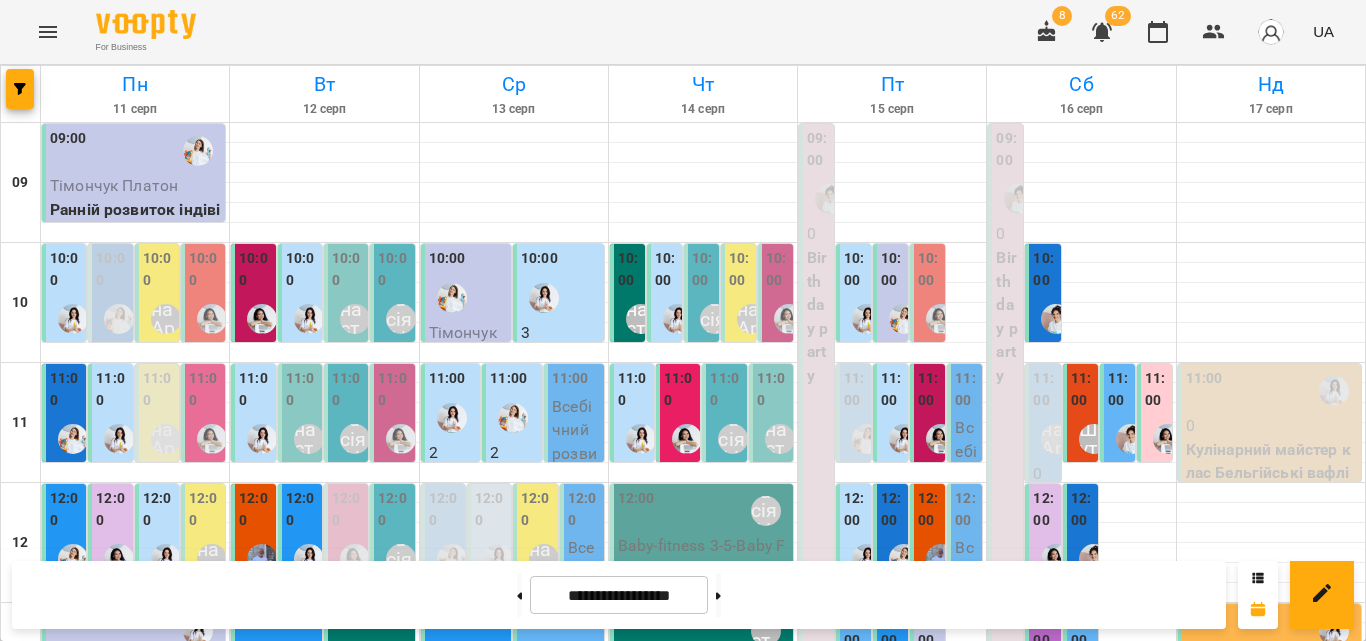 click on "11:00" at bounding box center (348, 389) 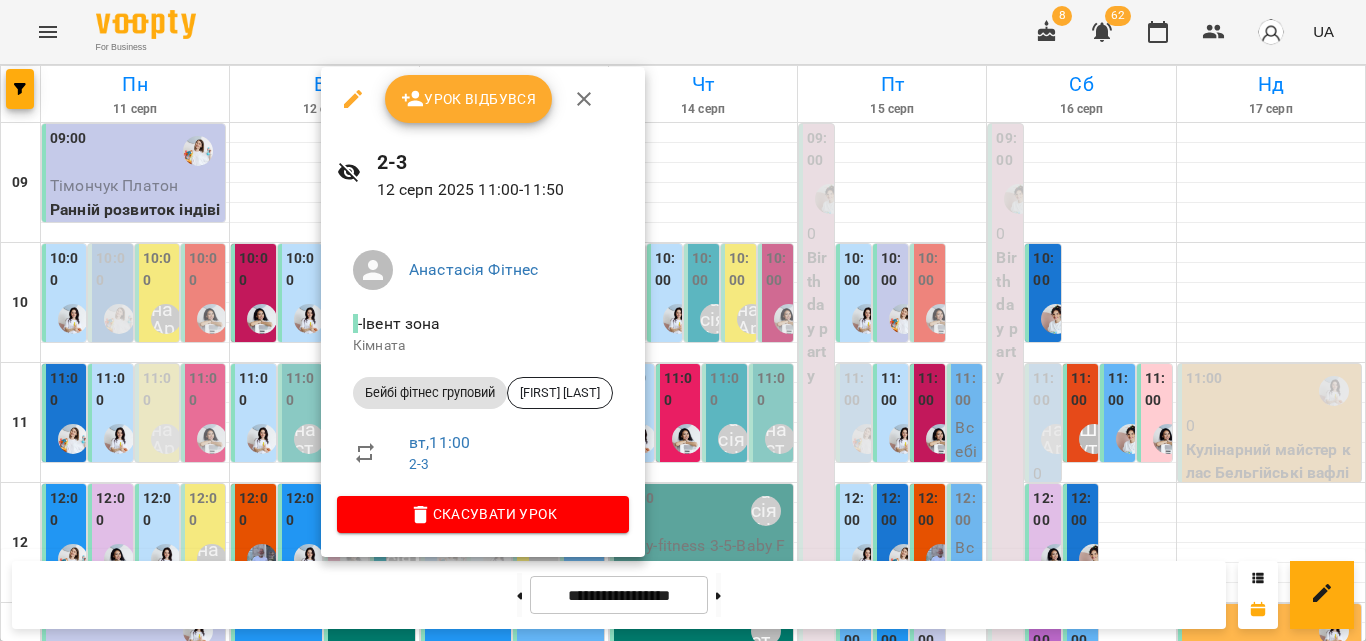 drag, startPoint x: 577, startPoint y: 114, endPoint x: 744, endPoint y: 446, distance: 371.63556 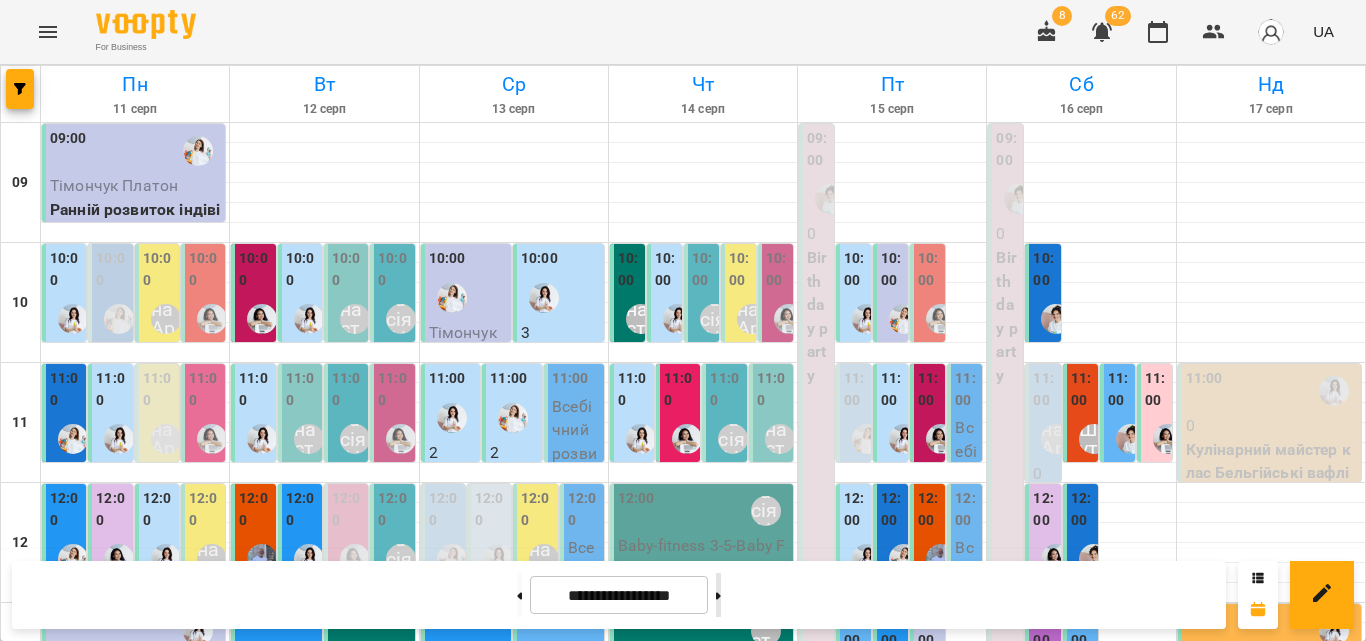 click at bounding box center [718, 595] 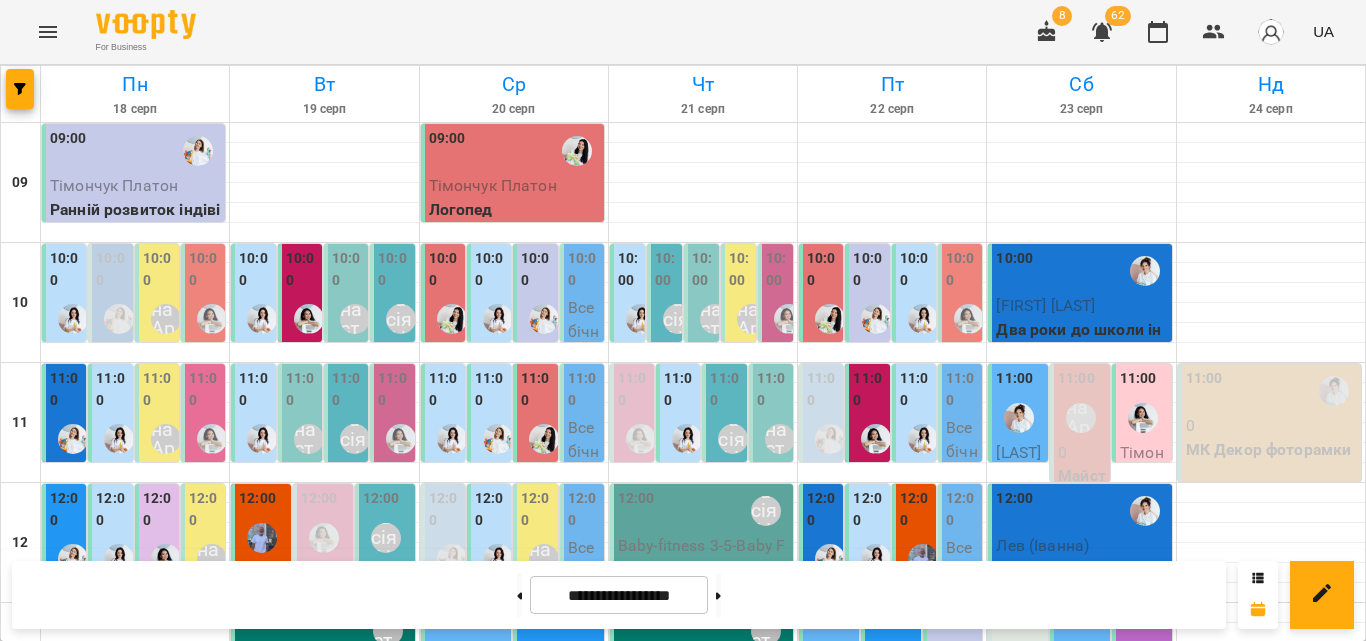 click on "10:00" at bounding box center [394, 269] 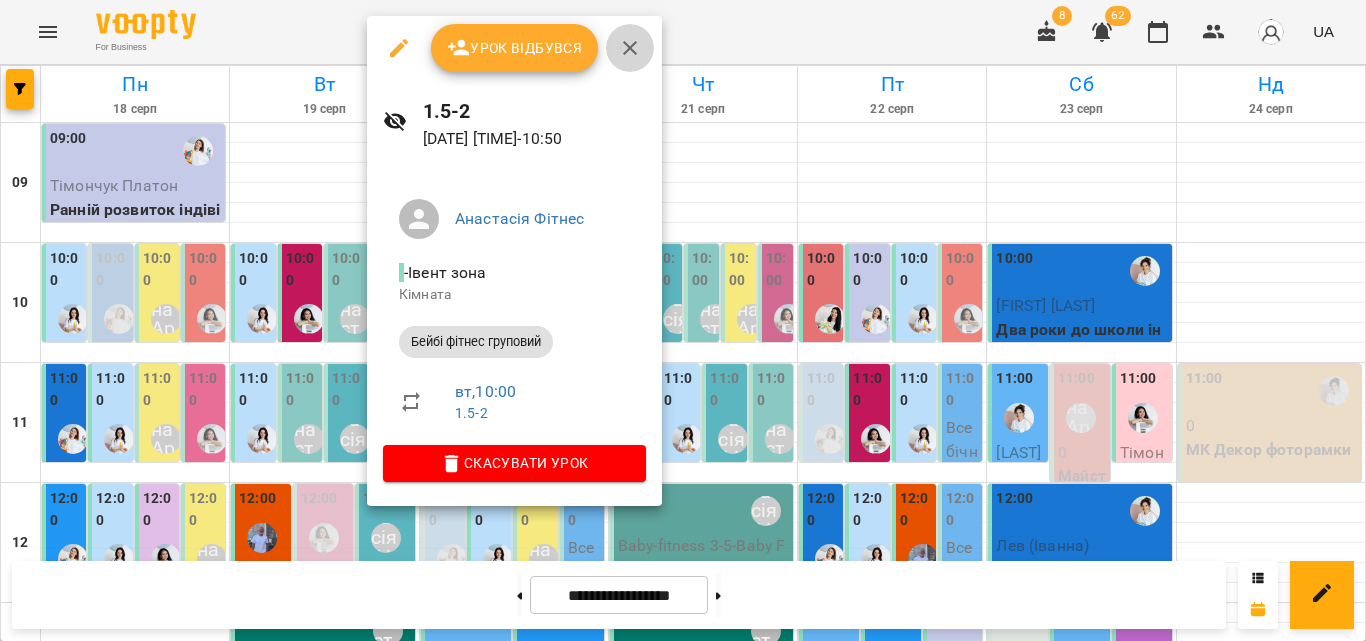 click 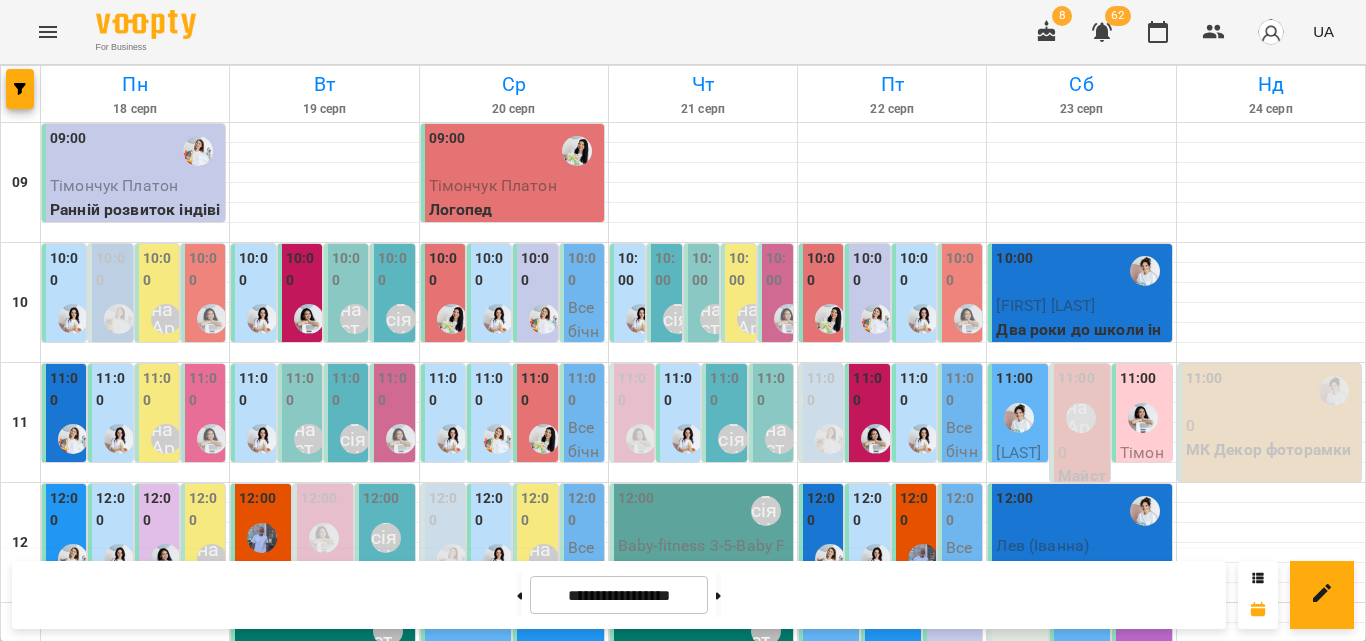 click at bounding box center [48, 32] 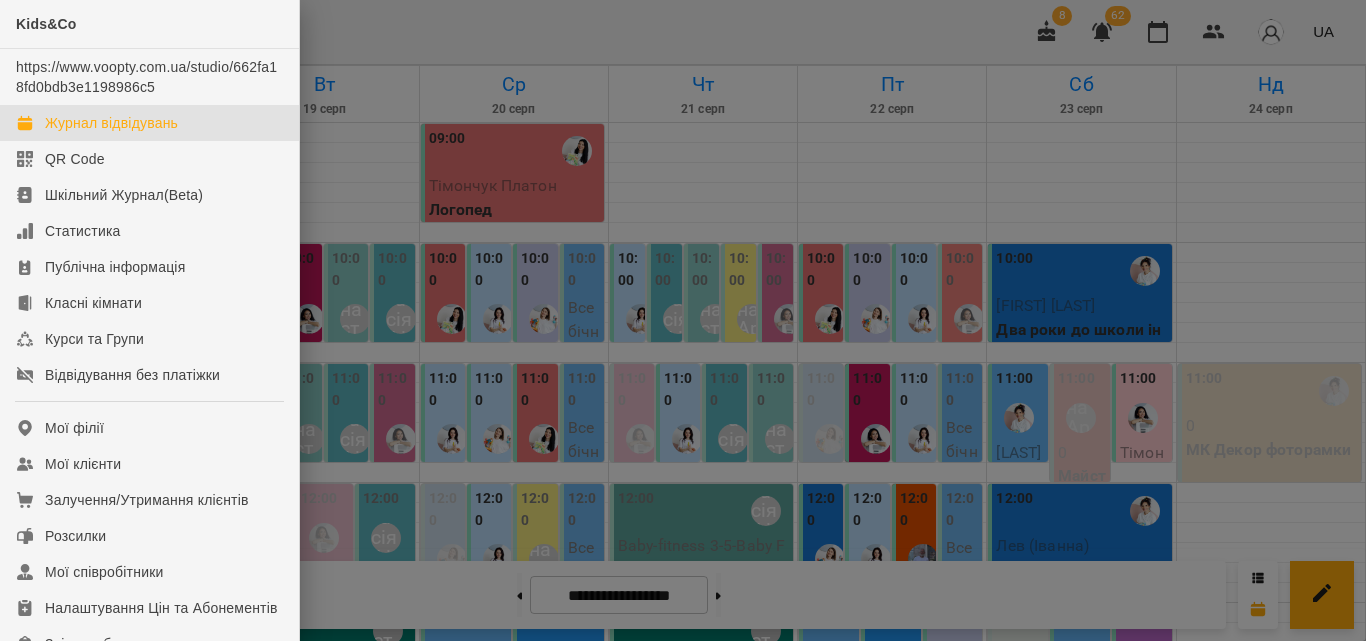 click at bounding box center [683, 320] 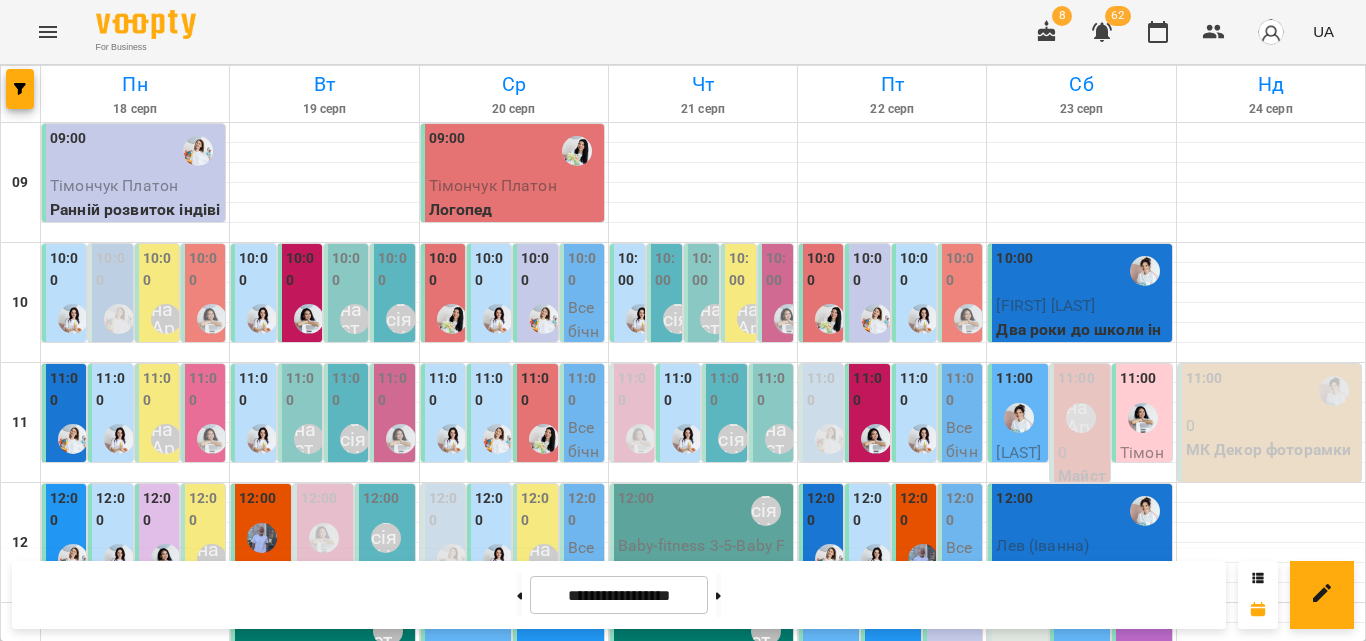 click on "11:00" at bounding box center (394, 389) 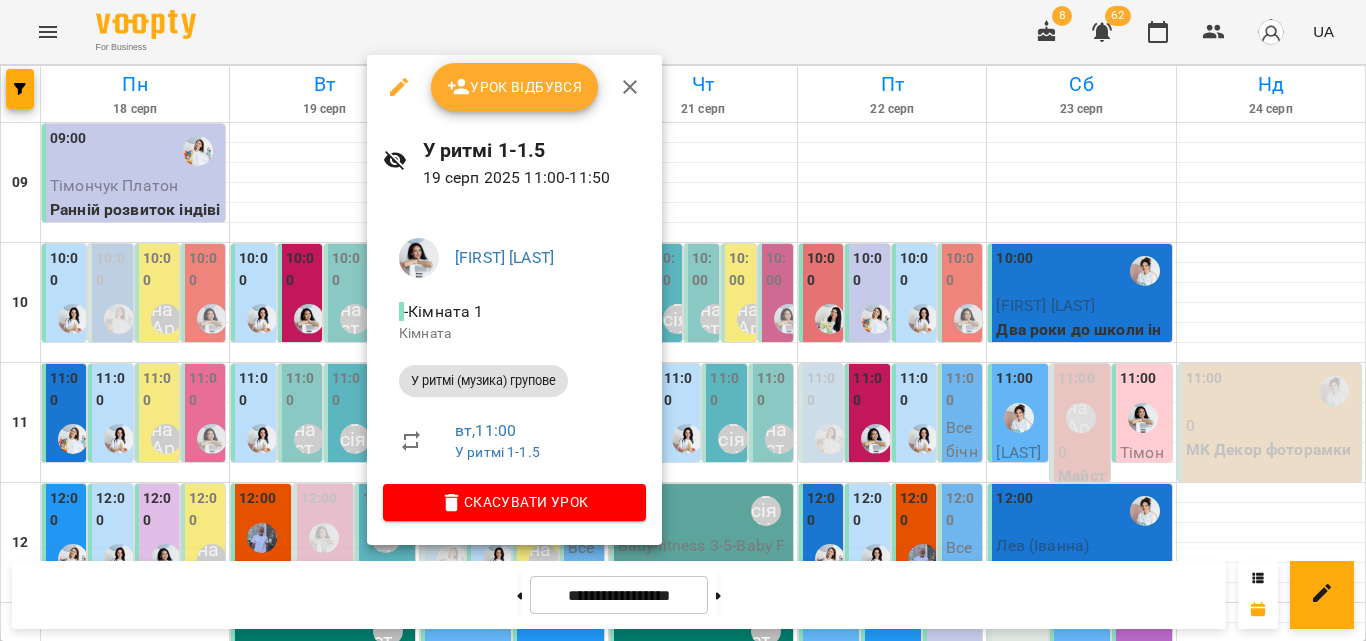 click 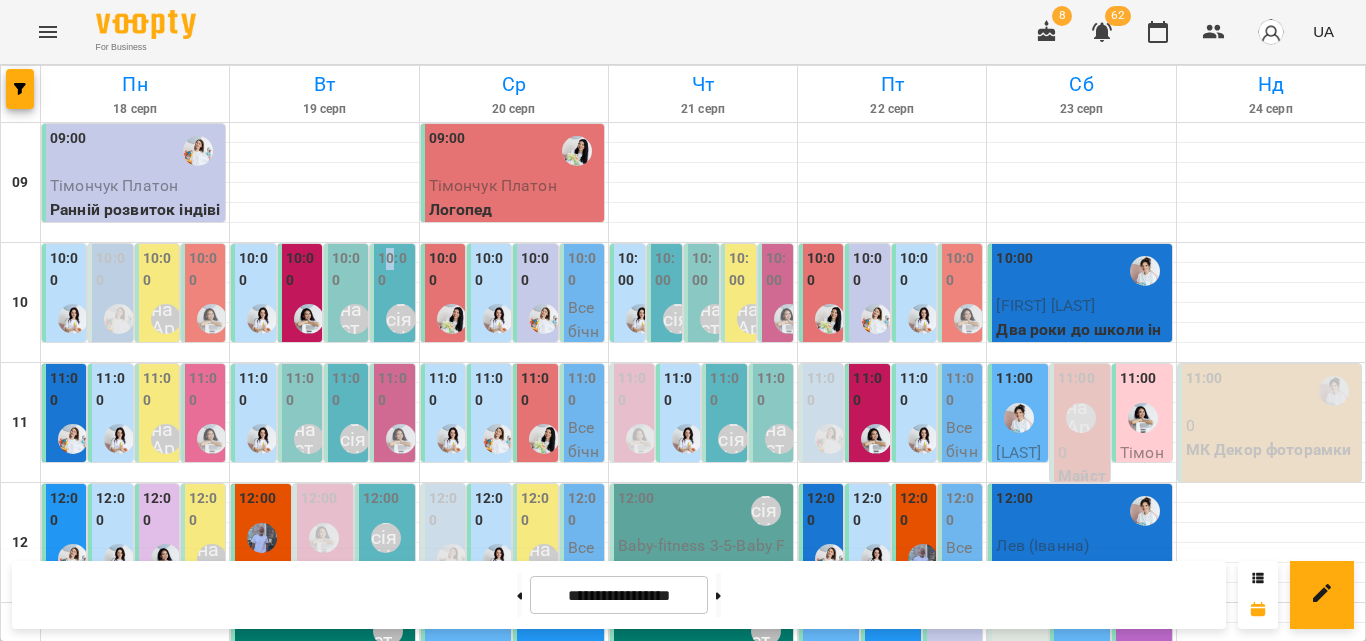 click on "10:00" at bounding box center (394, 269) 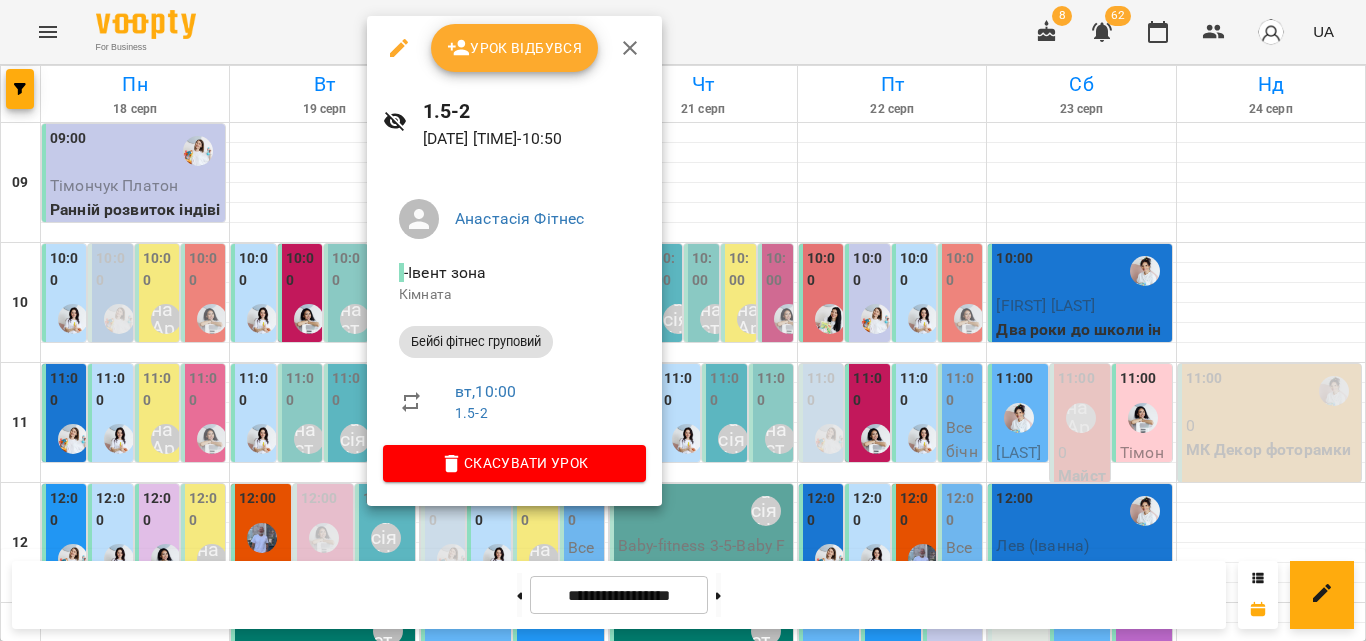 click 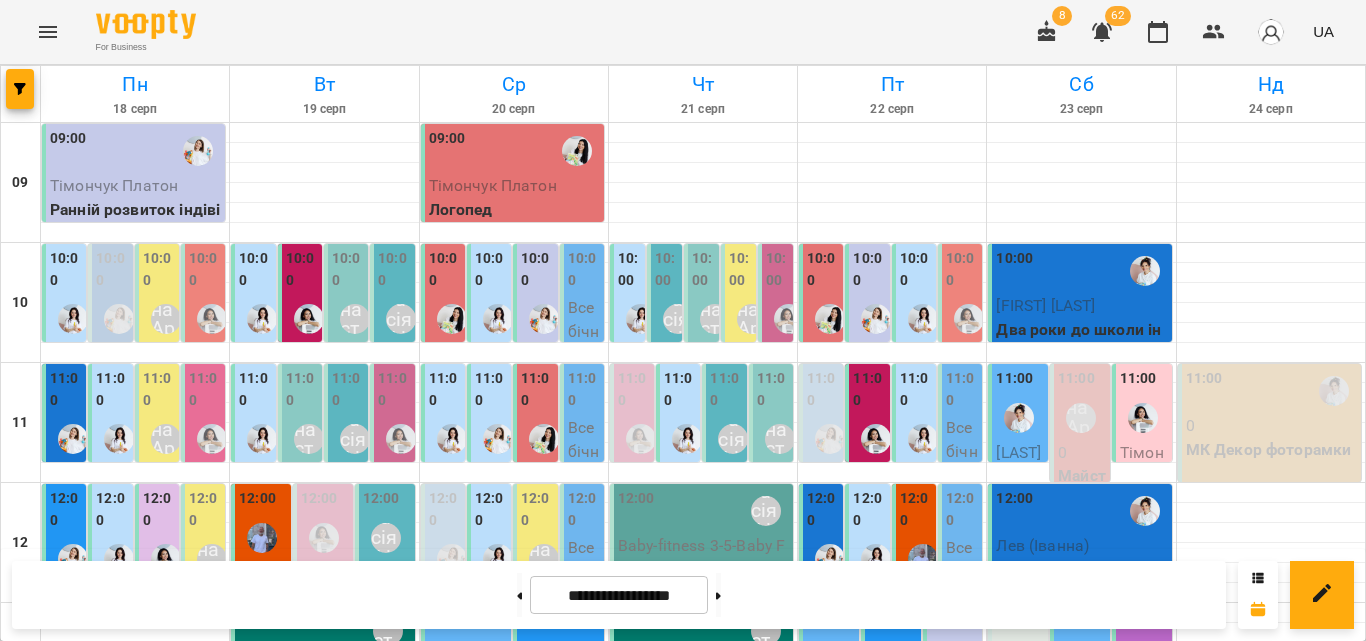 click on "10:00" at bounding box center (348, 269) 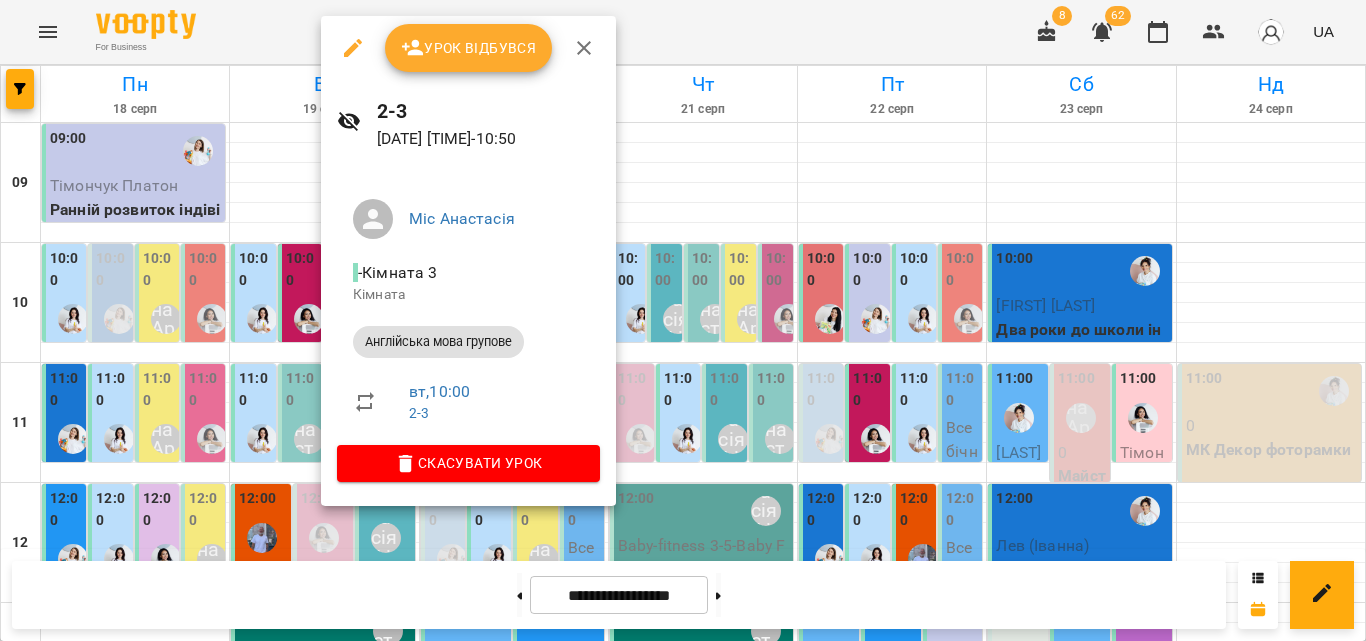click at bounding box center [584, 48] 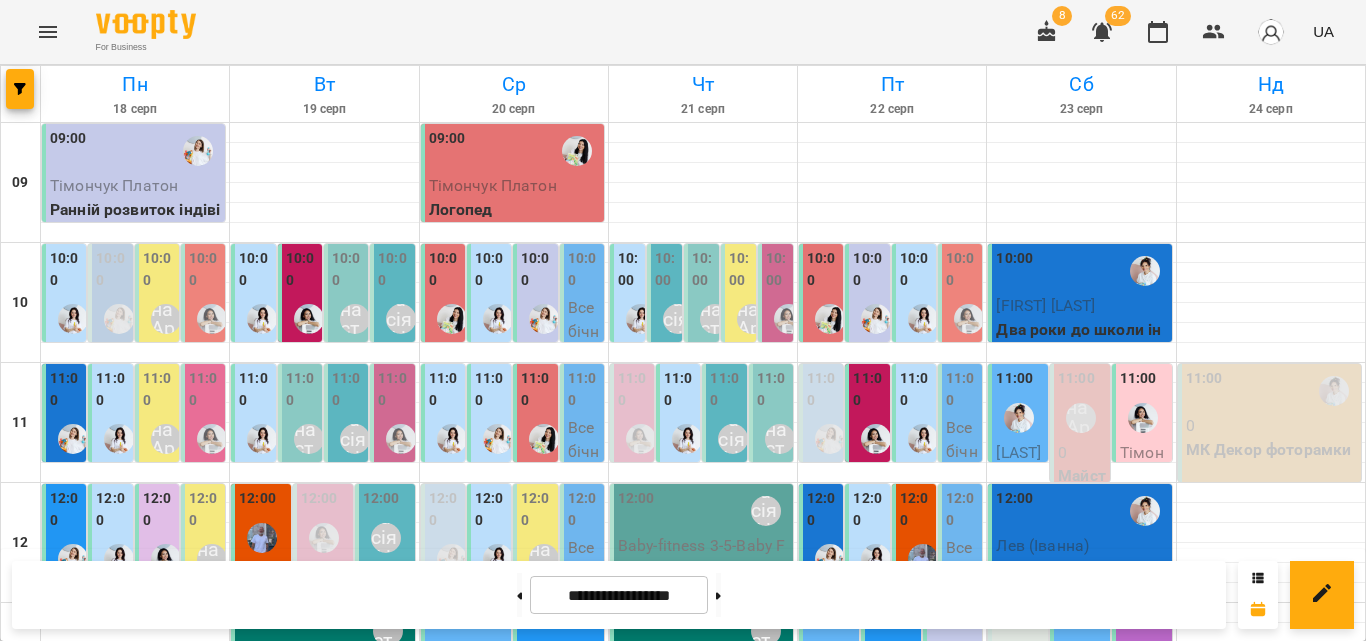 click on "10:00" at bounding box center [394, 269] 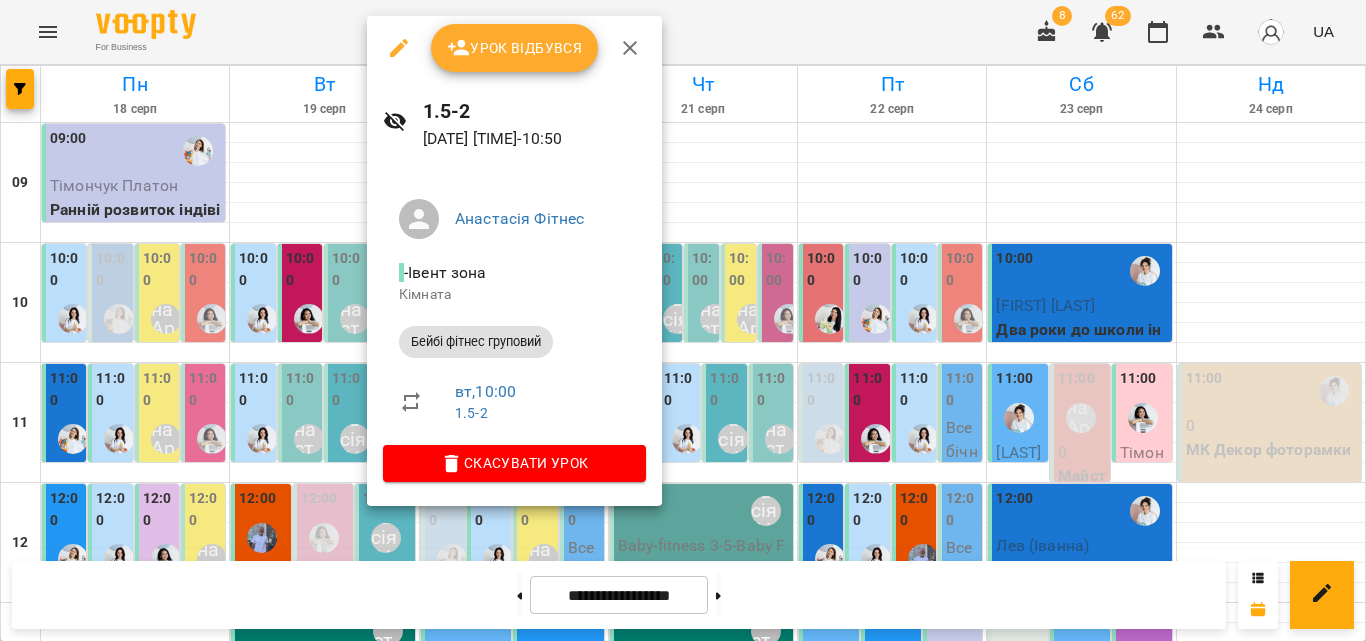 click 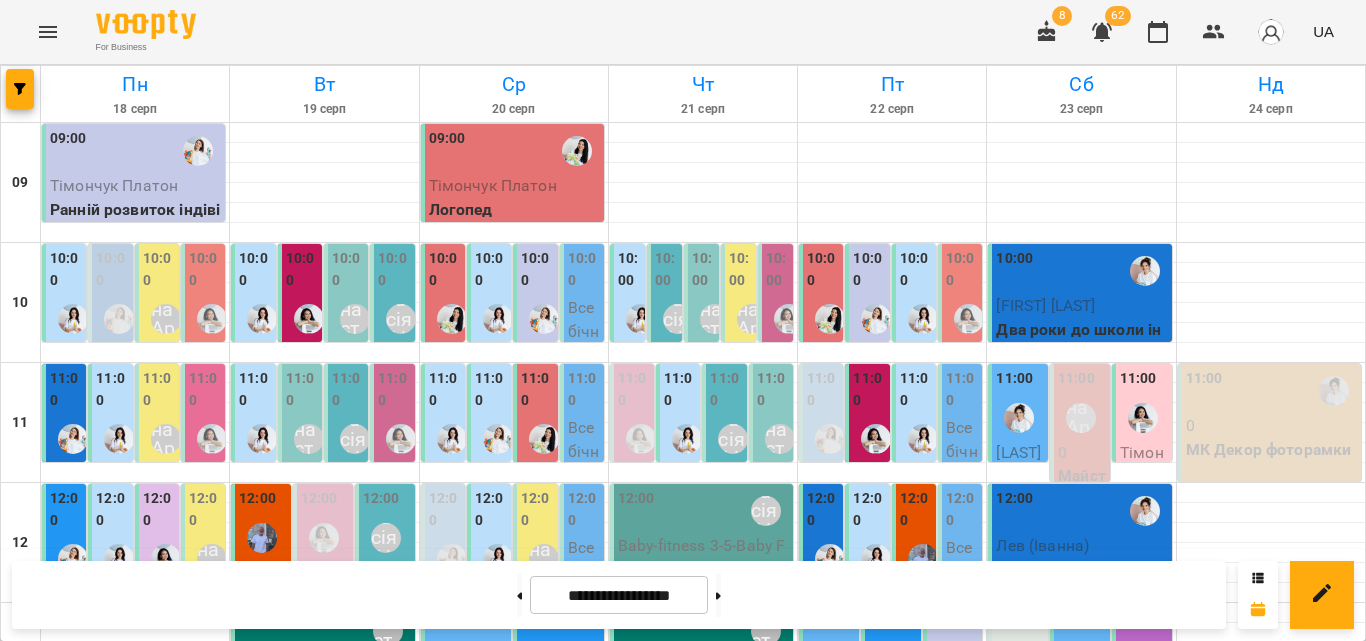 click on "[TIME] [FIRST] [ACTIVITY] [ACTIVITY] - [ACTIVITY] [NUMBER]" at bounding box center (738, 519) 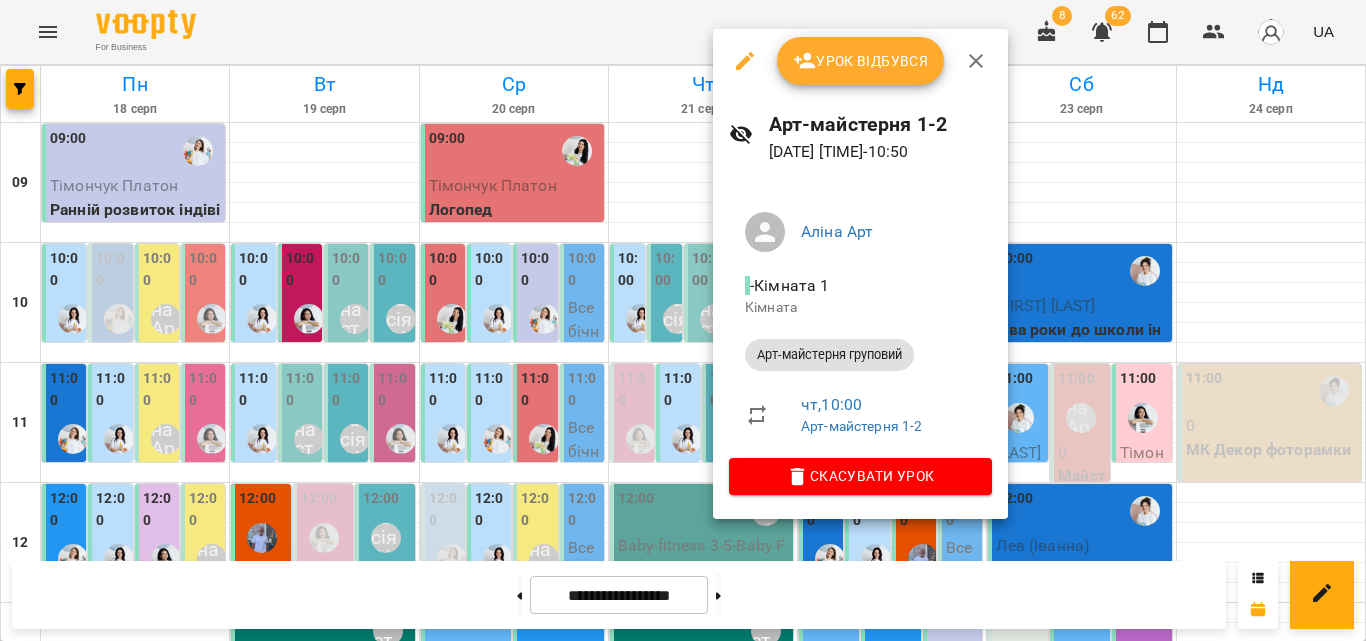 click 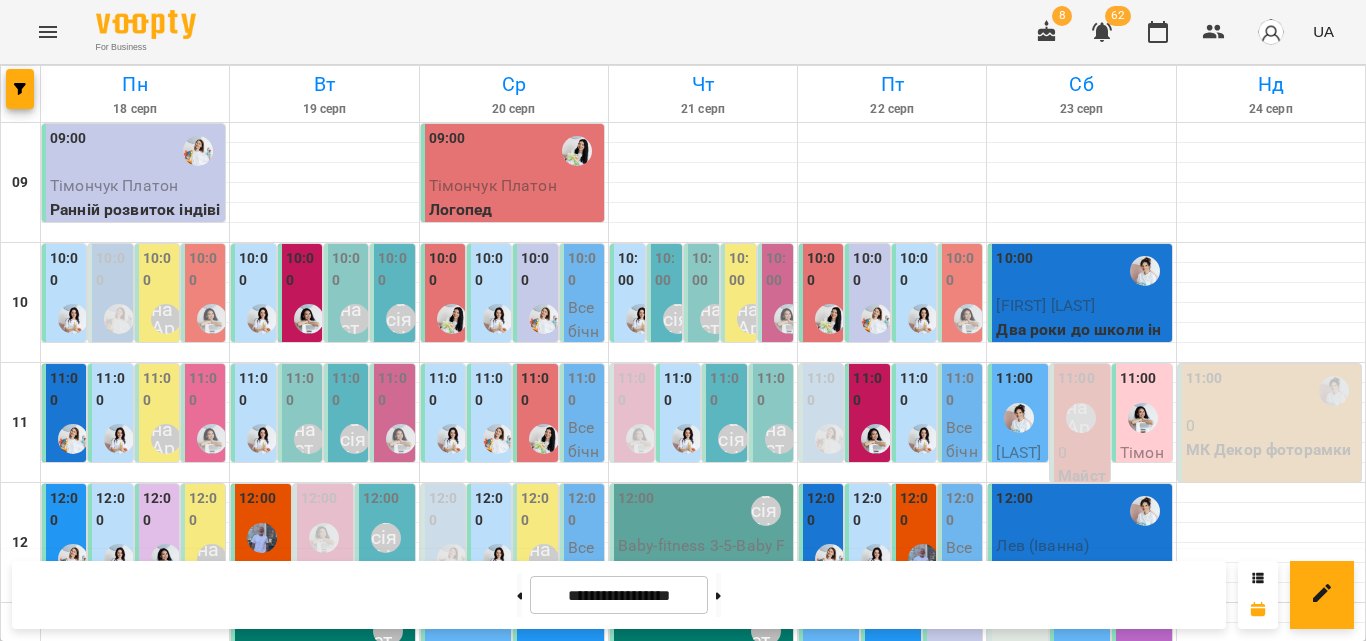 scroll, scrollTop: 0, scrollLeft: 0, axis: both 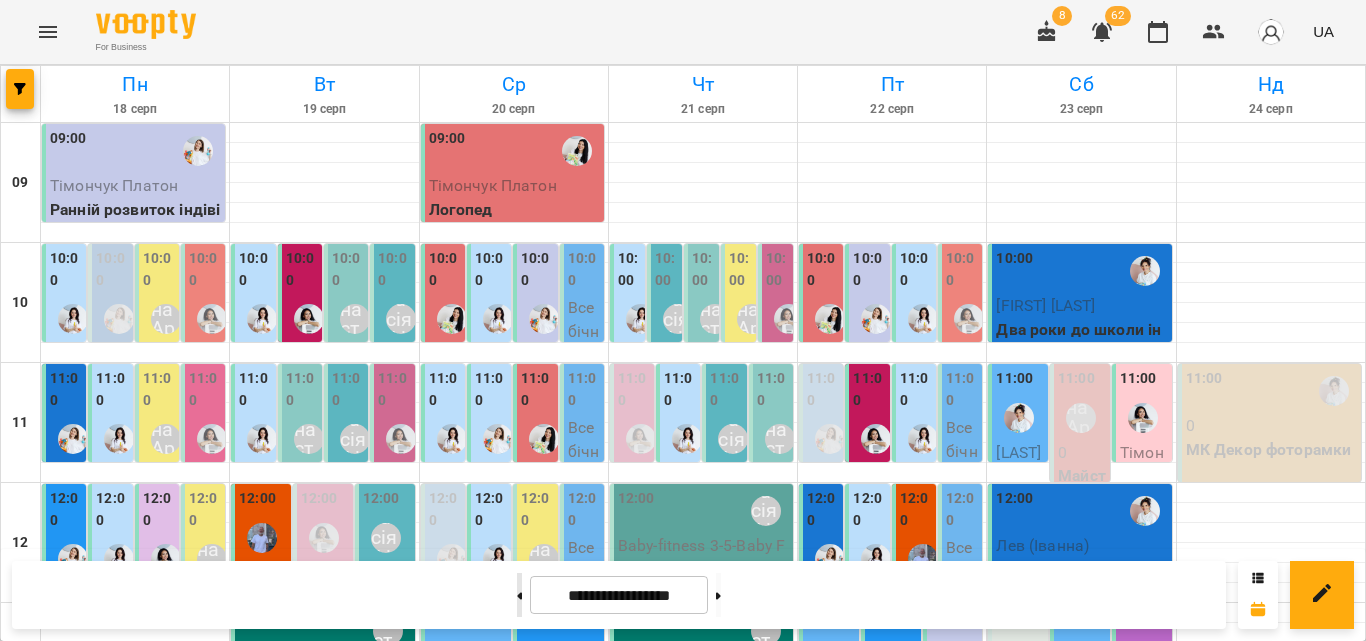click at bounding box center (519, 595) 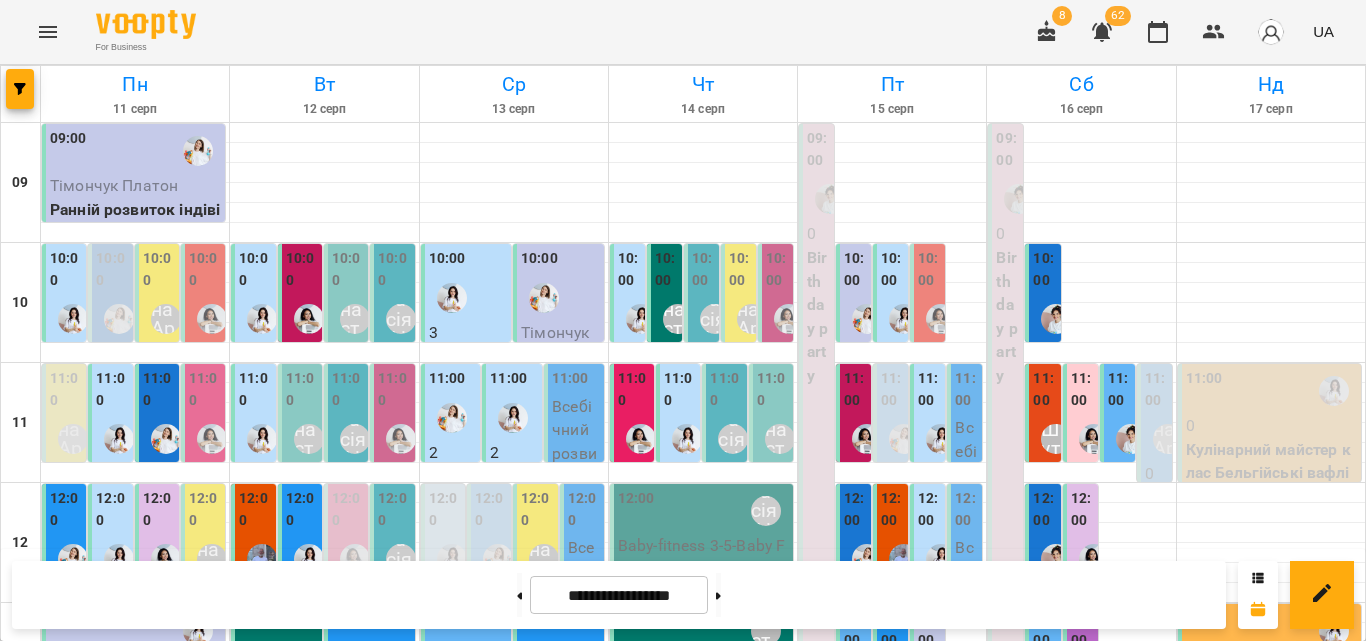 scroll, scrollTop: 100, scrollLeft: 0, axis: vertical 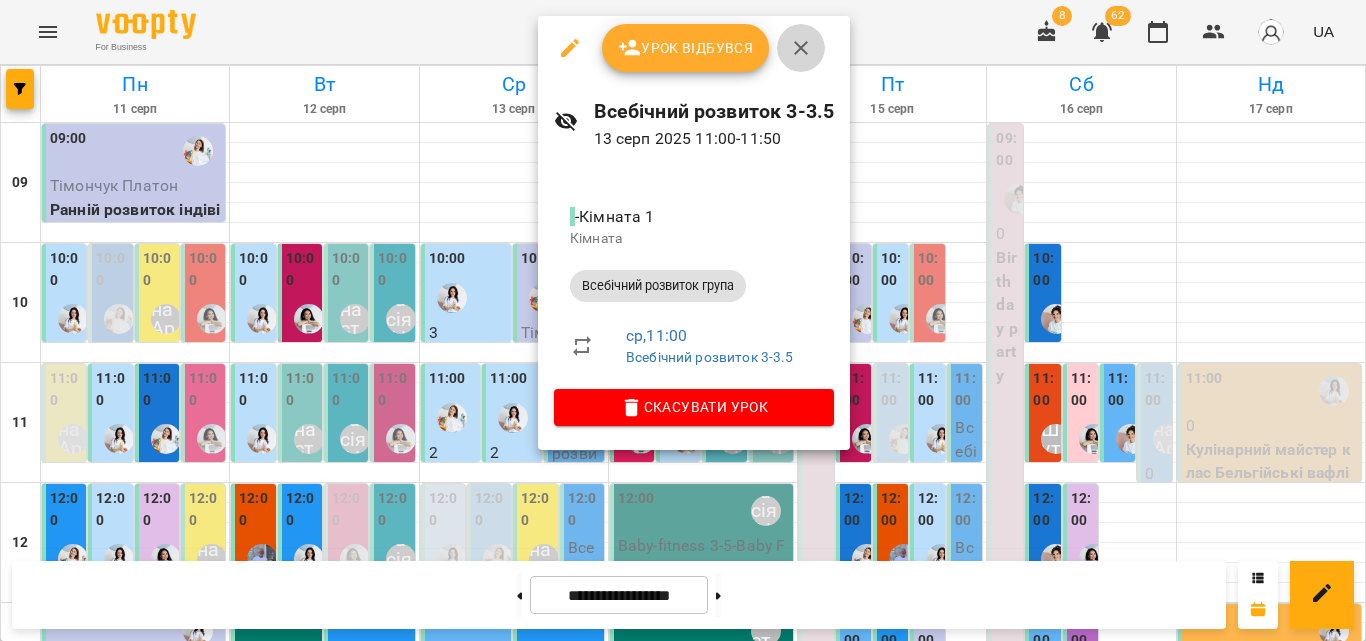 click at bounding box center (801, 48) 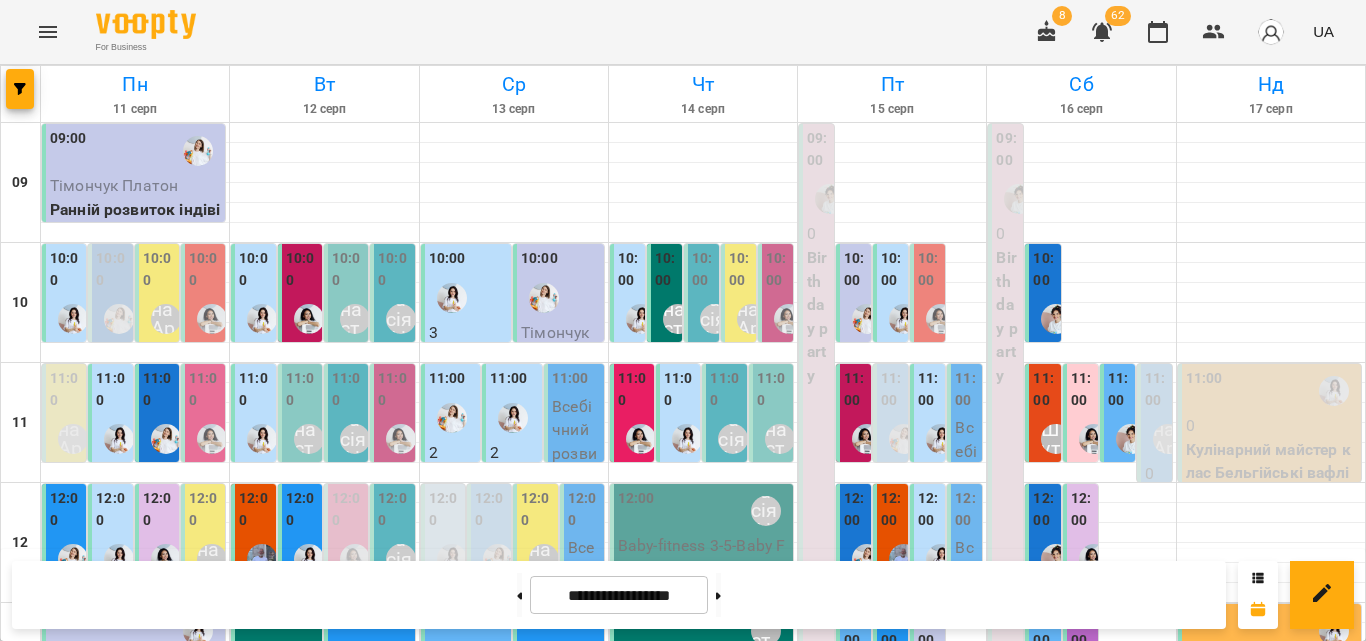 click on "12:00" at bounding box center (584, 509) 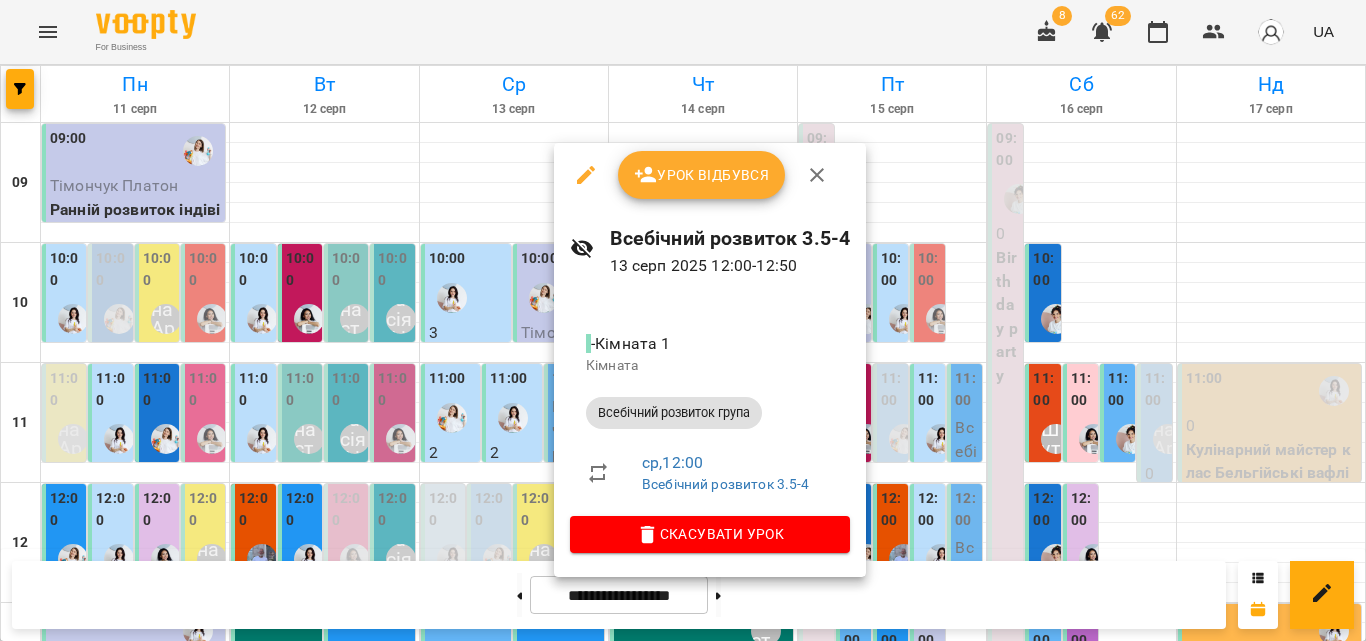 click 